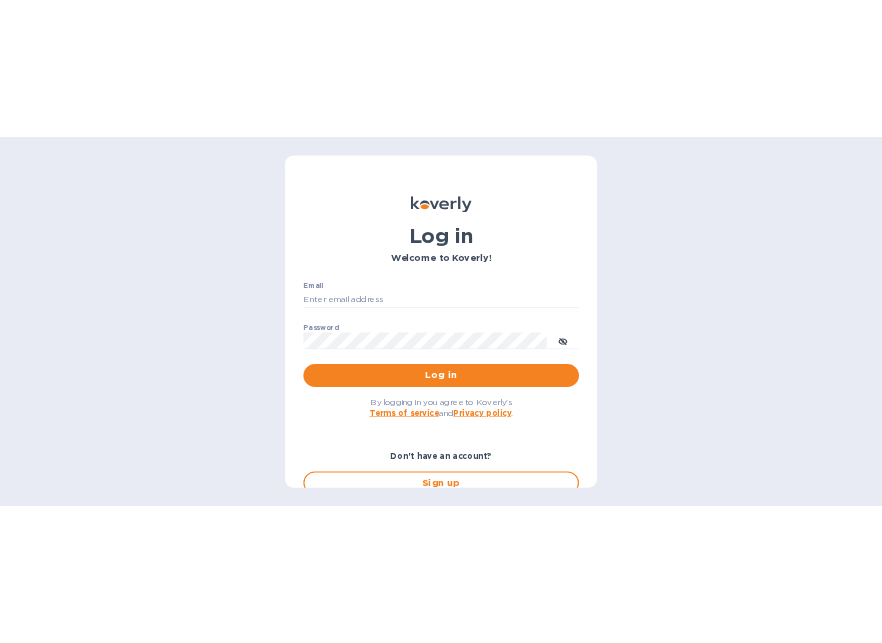 scroll, scrollTop: 0, scrollLeft: 0, axis: both 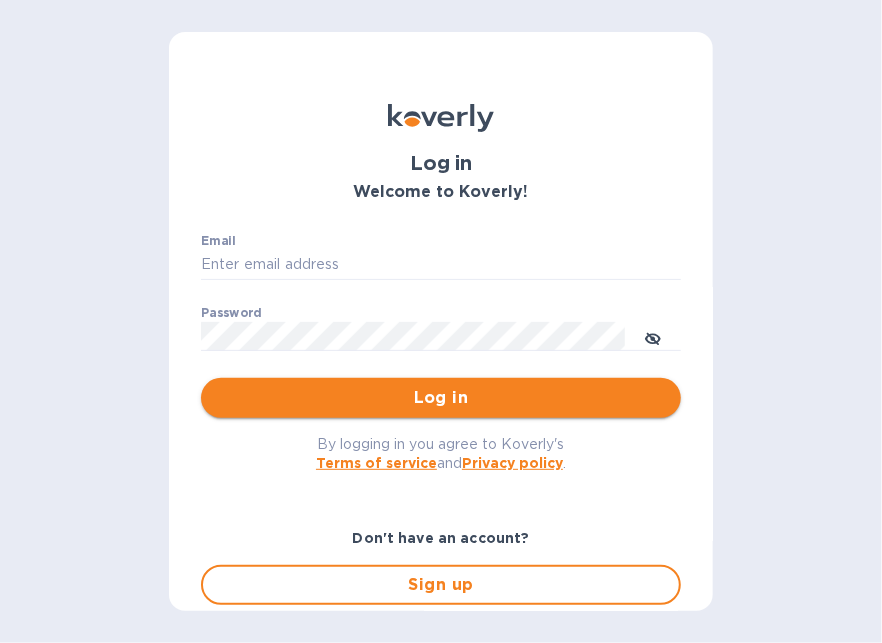 type on "[EMAIL]" 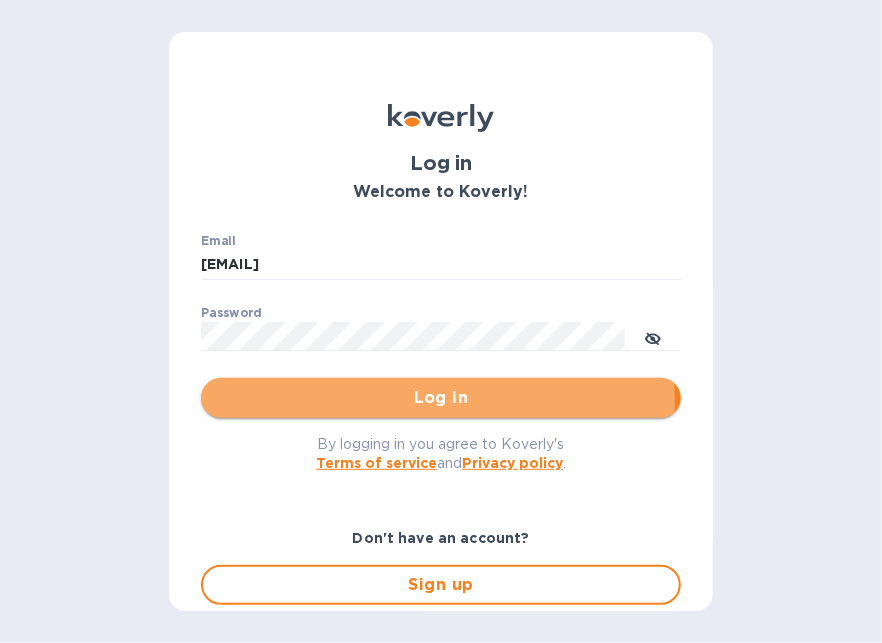 click on "Log in" at bounding box center (441, 398) 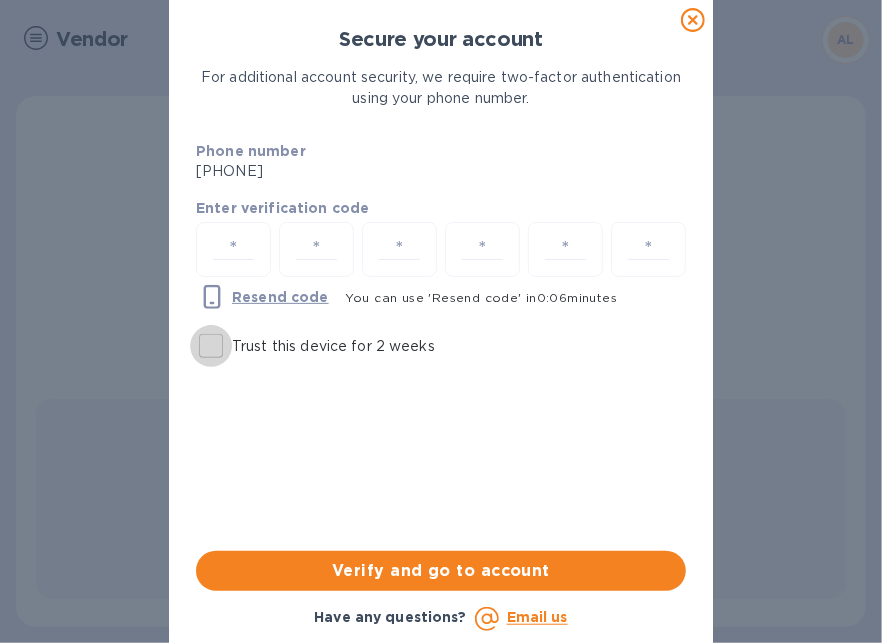 click on "Trust this device for 2 weeks" at bounding box center [211, 346] 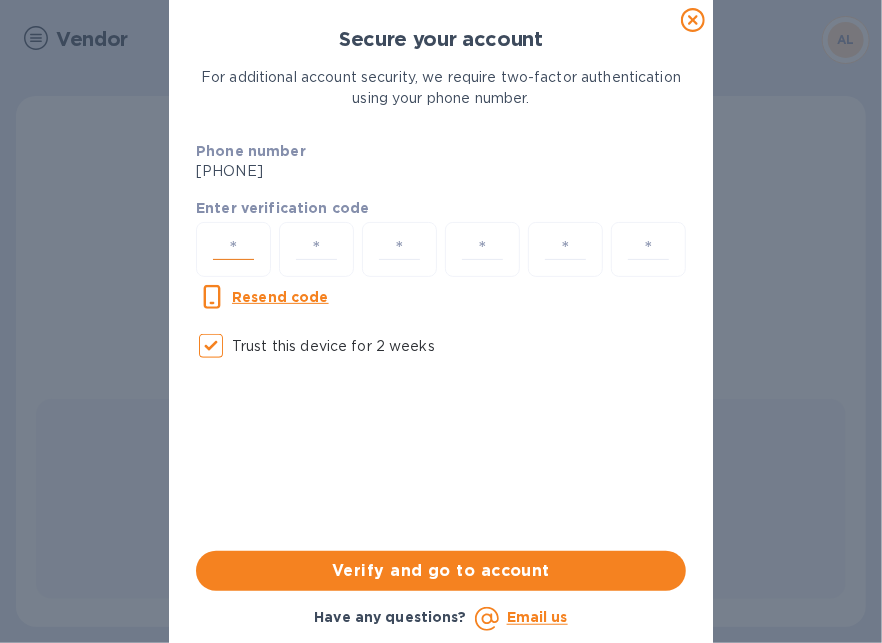 click at bounding box center [233, 249] 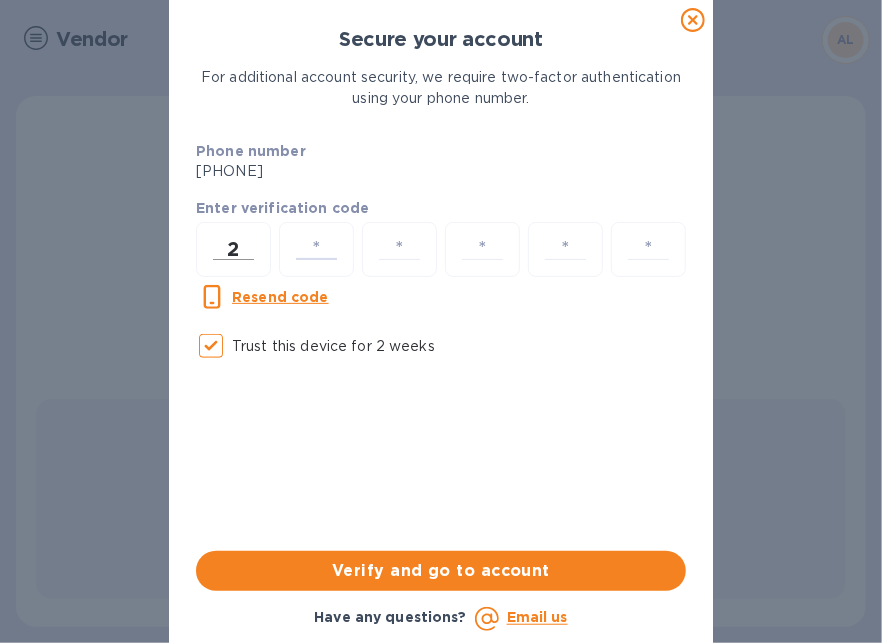 type on "9" 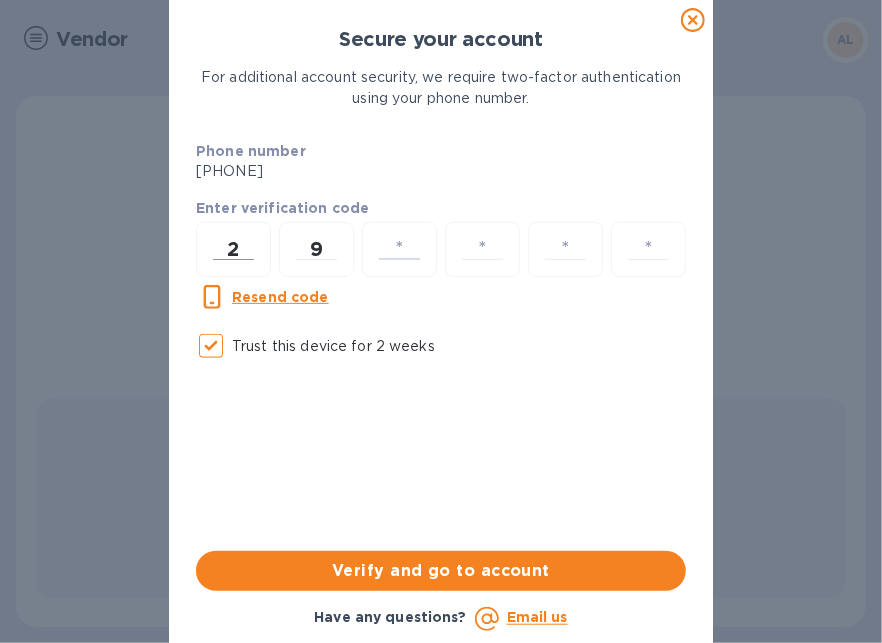 type on "9" 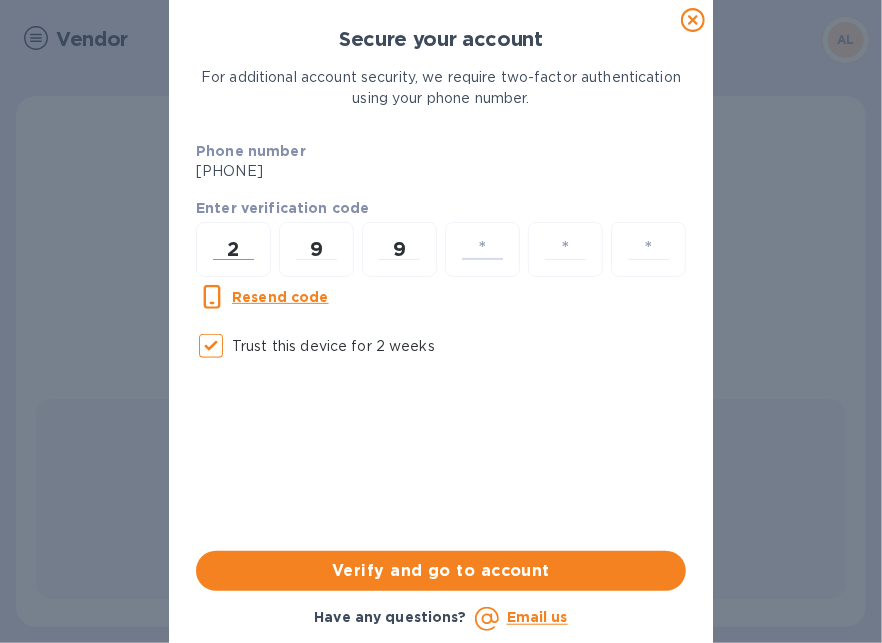 type on "5" 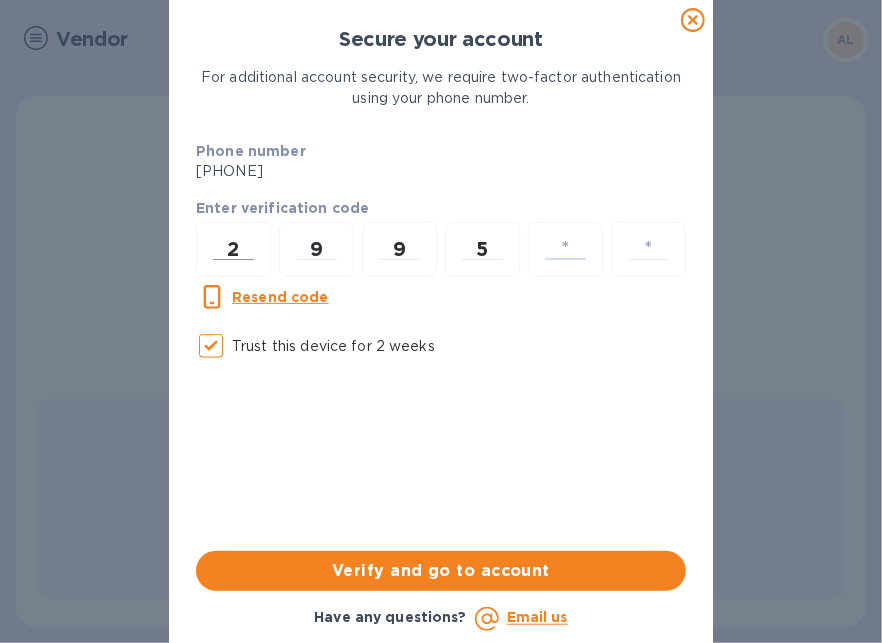 type on "6" 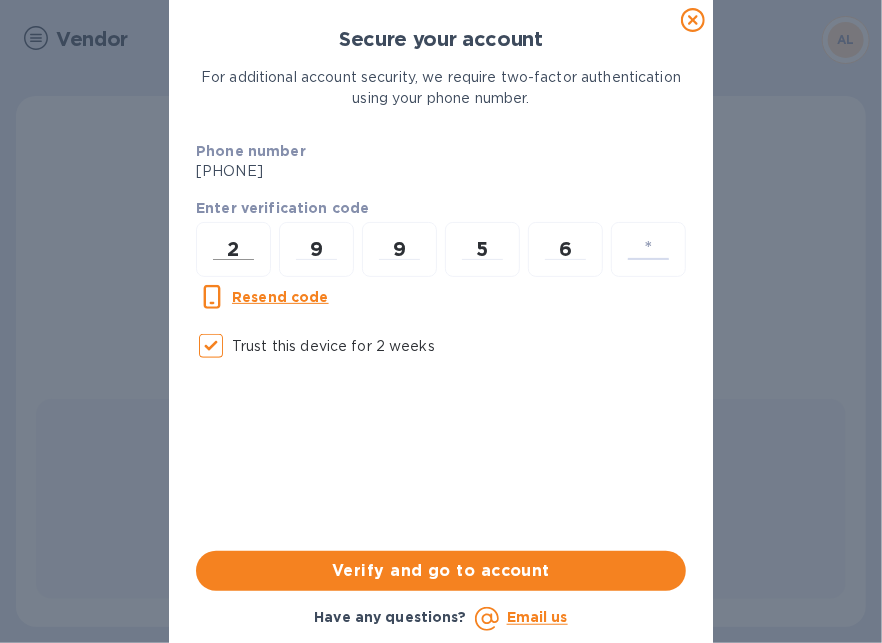 type on "5" 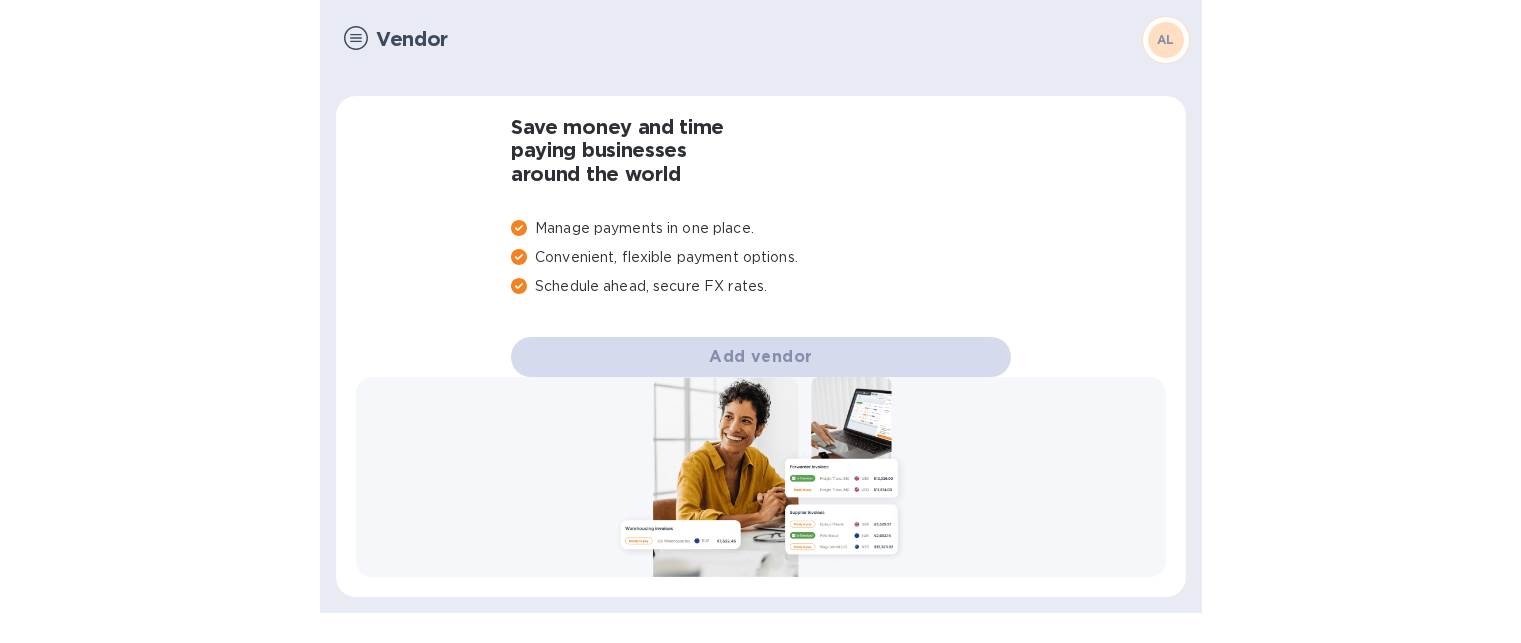 scroll, scrollTop: 0, scrollLeft: 0, axis: both 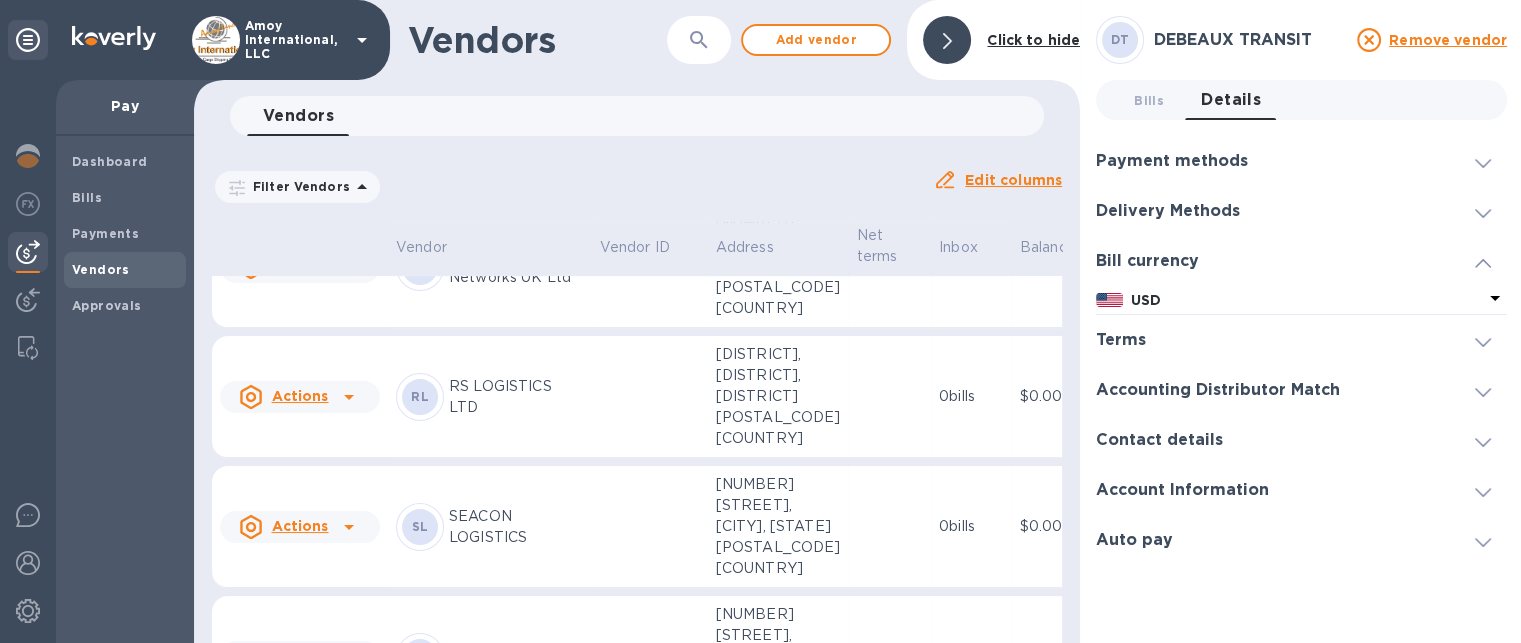 click on "Actions" at bounding box center [299, 396] 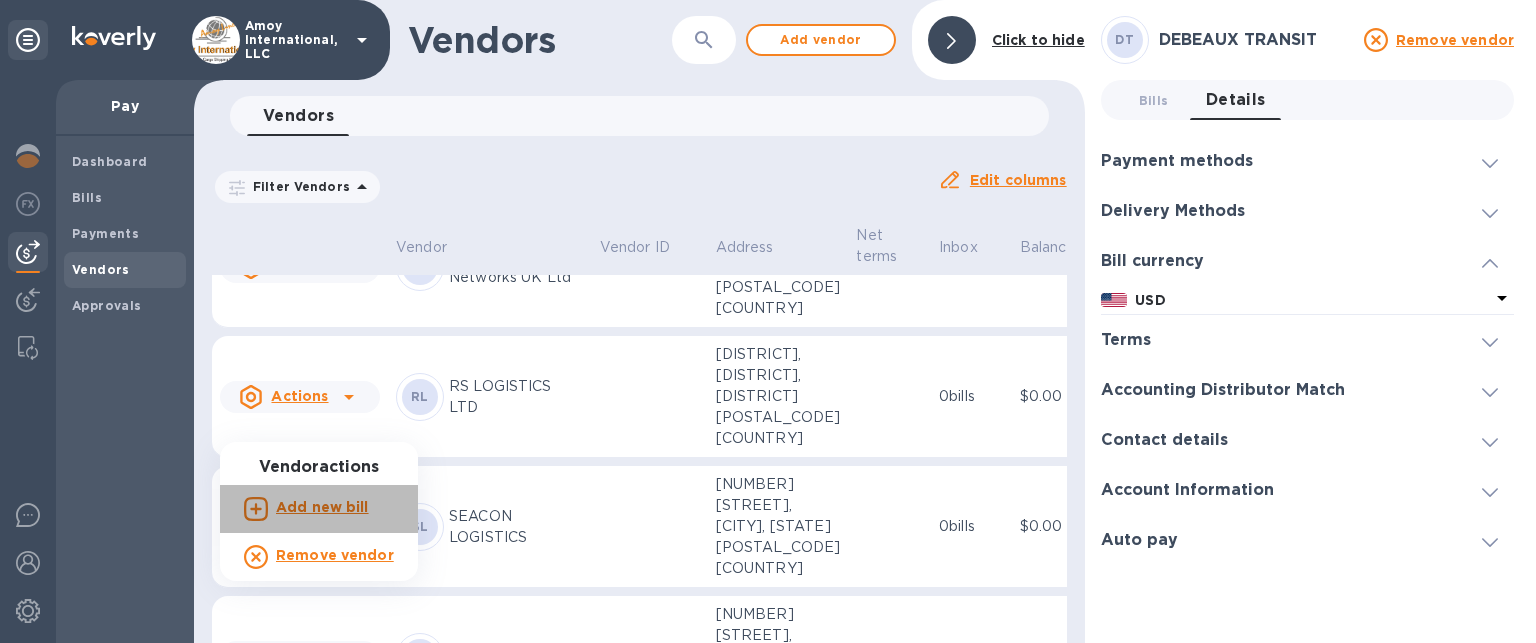 click on "Add new bill" at bounding box center (322, 507) 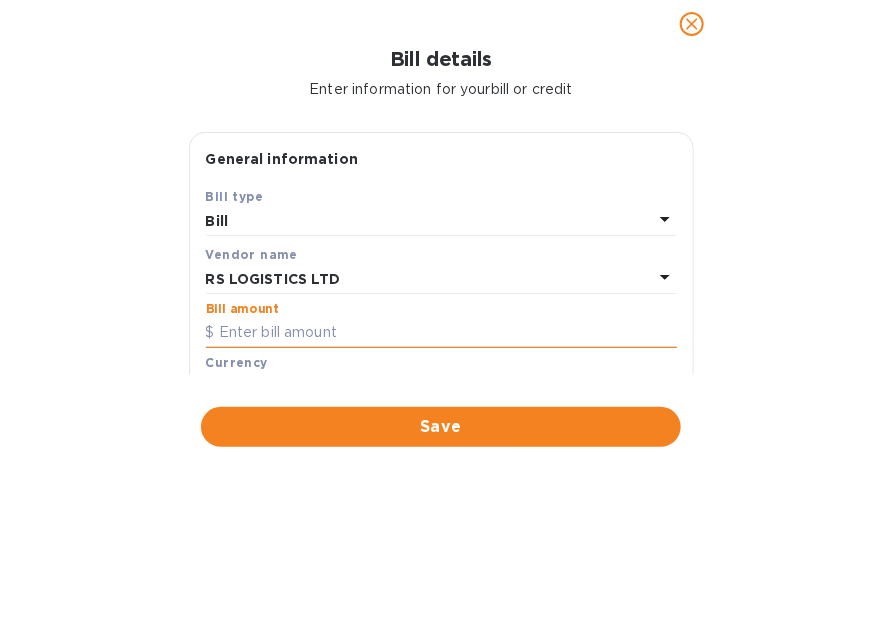 click at bounding box center [441, 333] 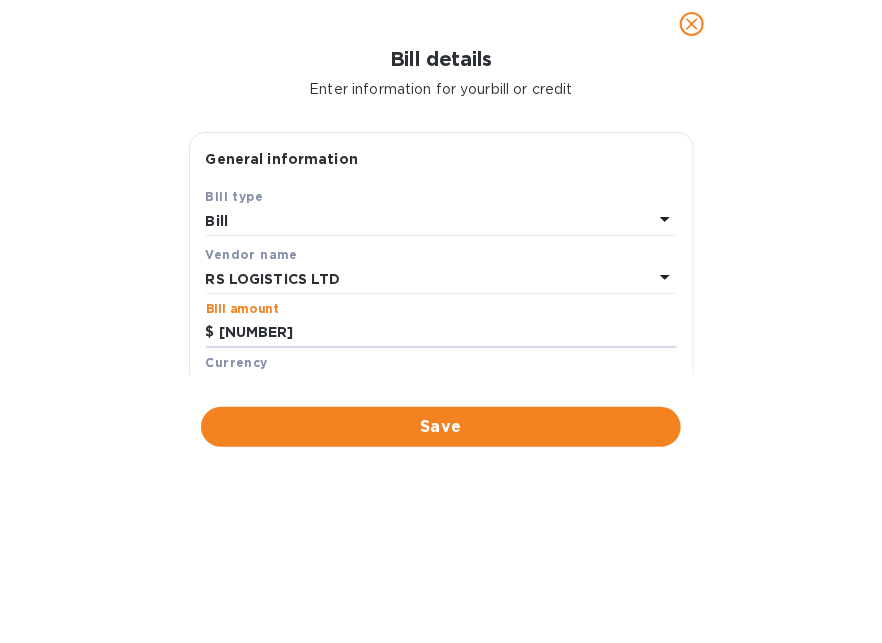 type on "[NUMBER]" 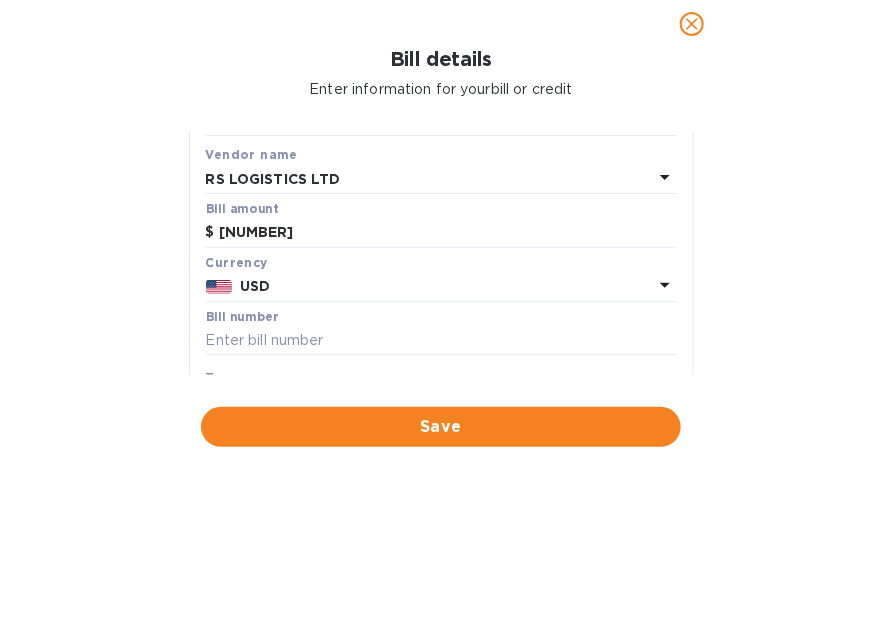 scroll, scrollTop: 200, scrollLeft: 0, axis: vertical 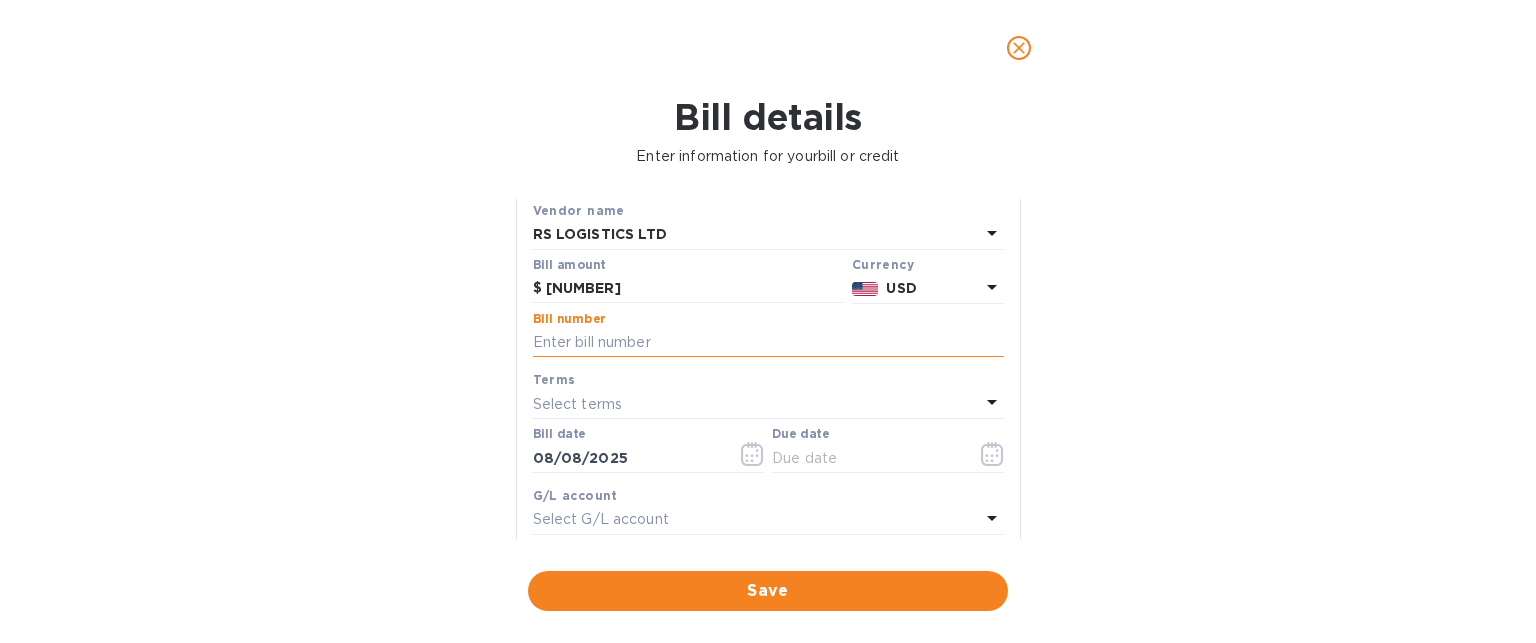 click at bounding box center [768, 343] 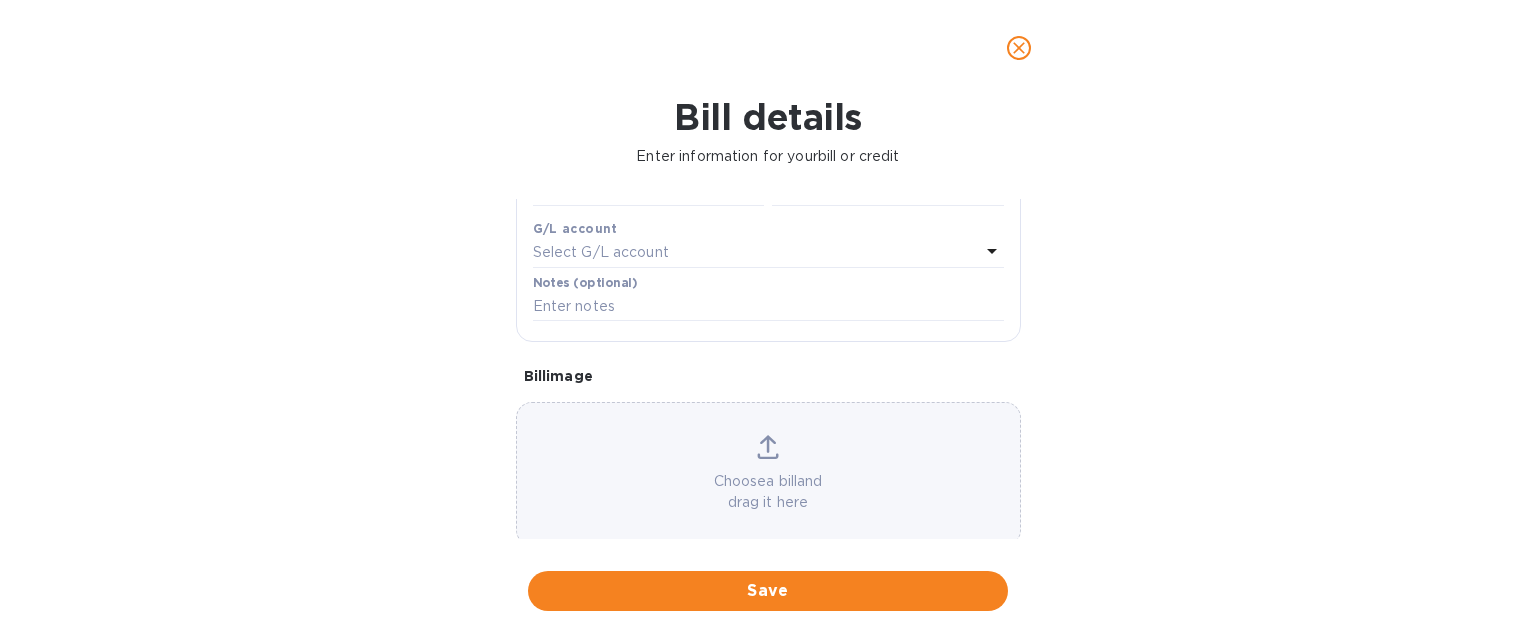 scroll, scrollTop: 411, scrollLeft: 0, axis: vertical 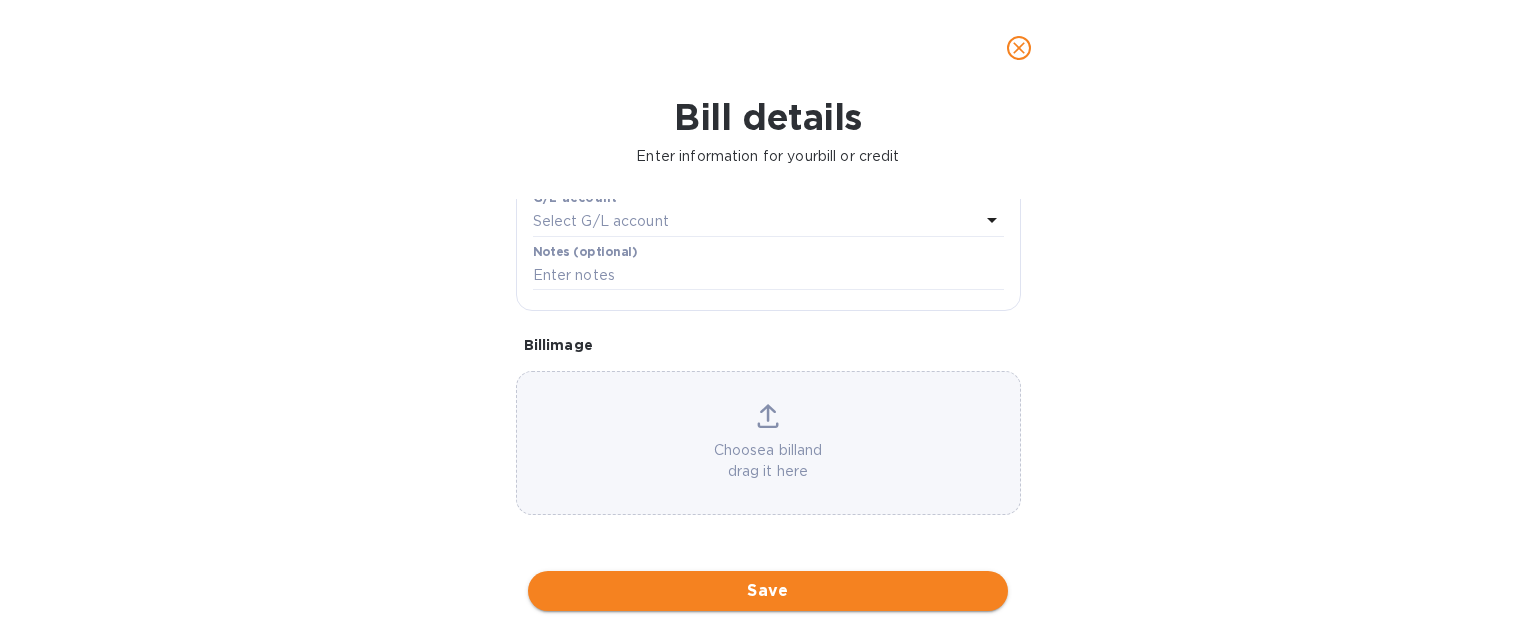type on "[TEXT] [DATE]" 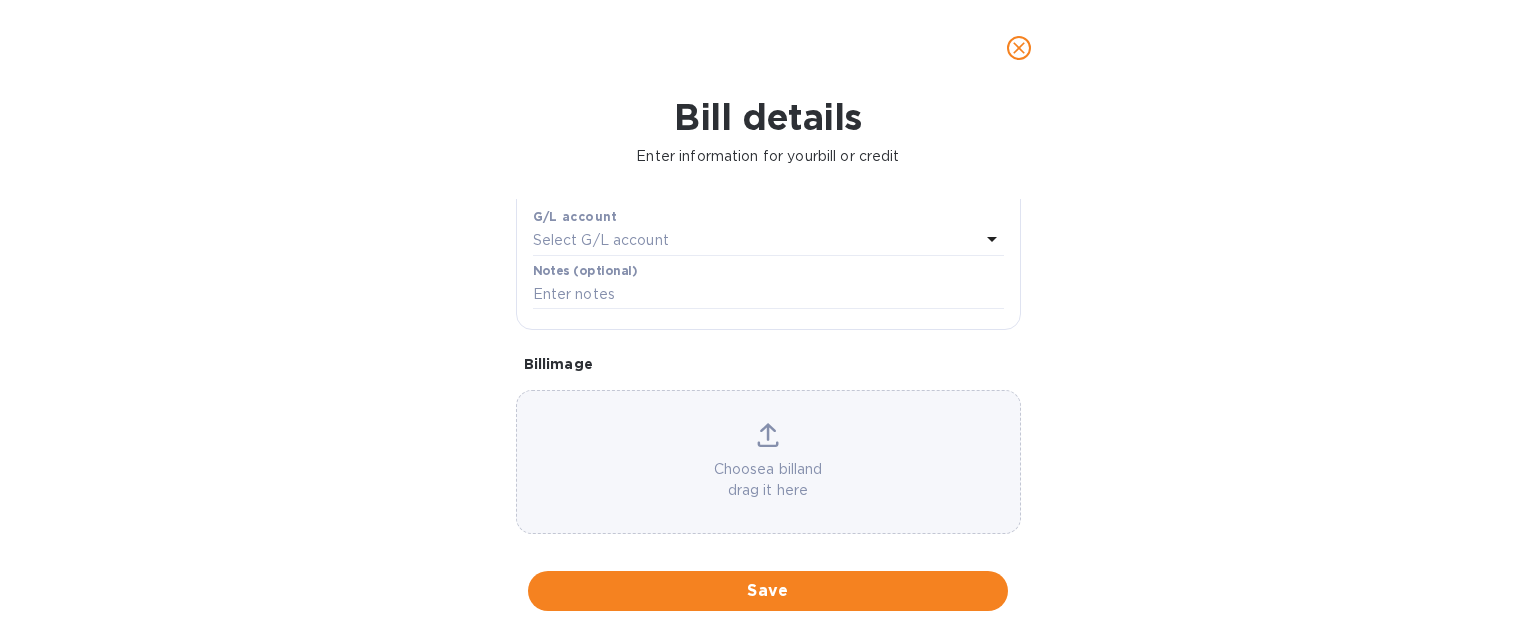 scroll, scrollTop: 432, scrollLeft: 0, axis: vertical 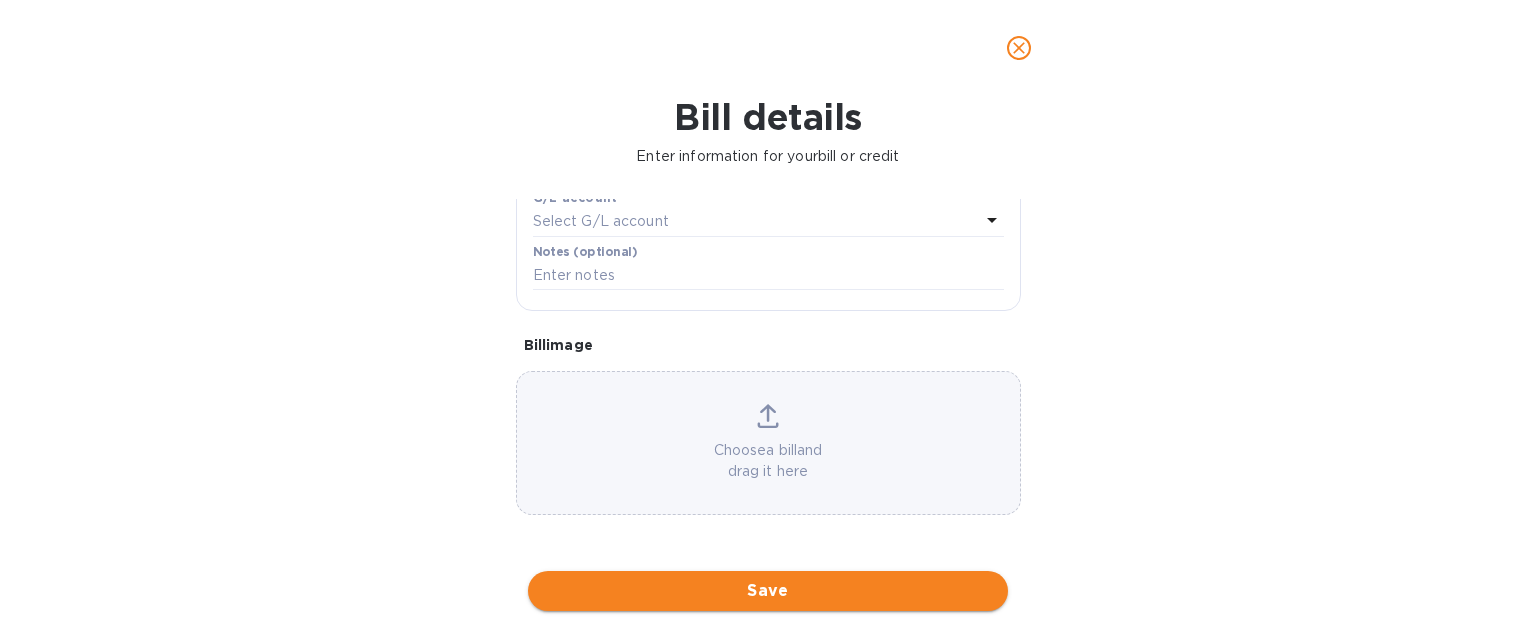 click on "Save" at bounding box center (768, 591) 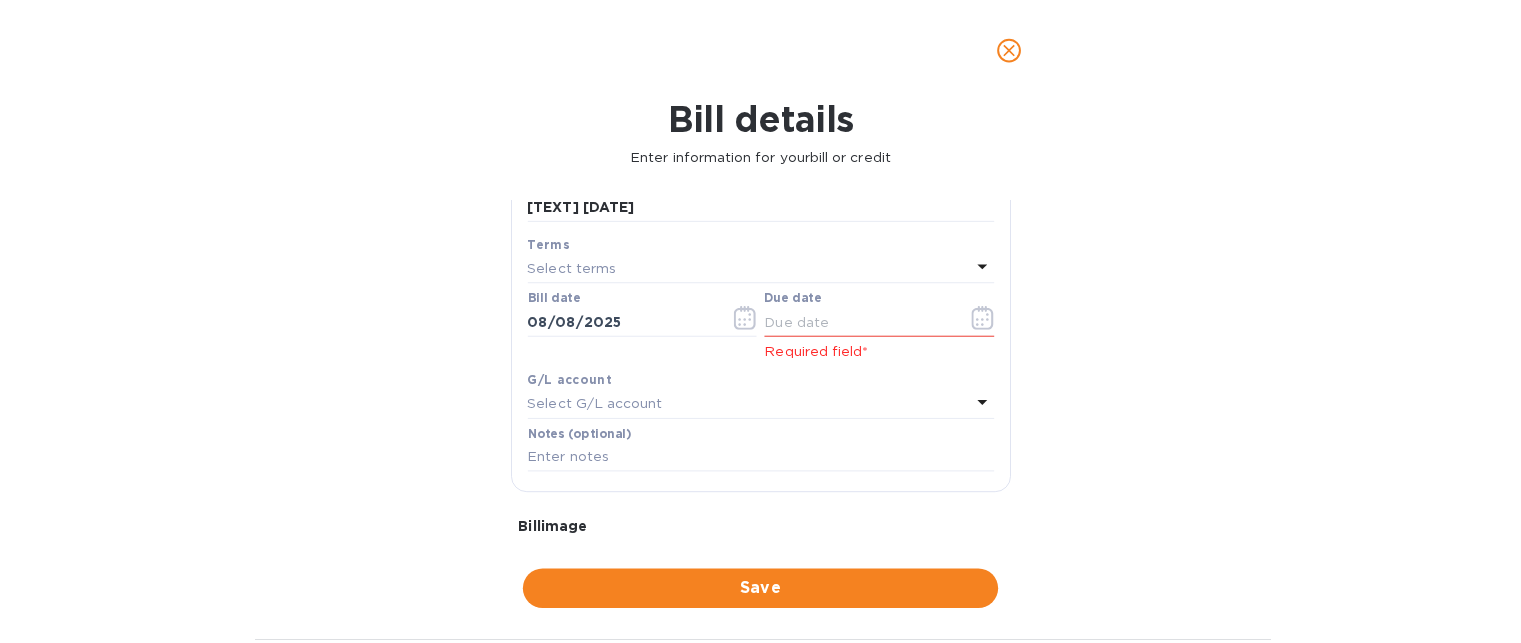 scroll, scrollTop: 300, scrollLeft: 0, axis: vertical 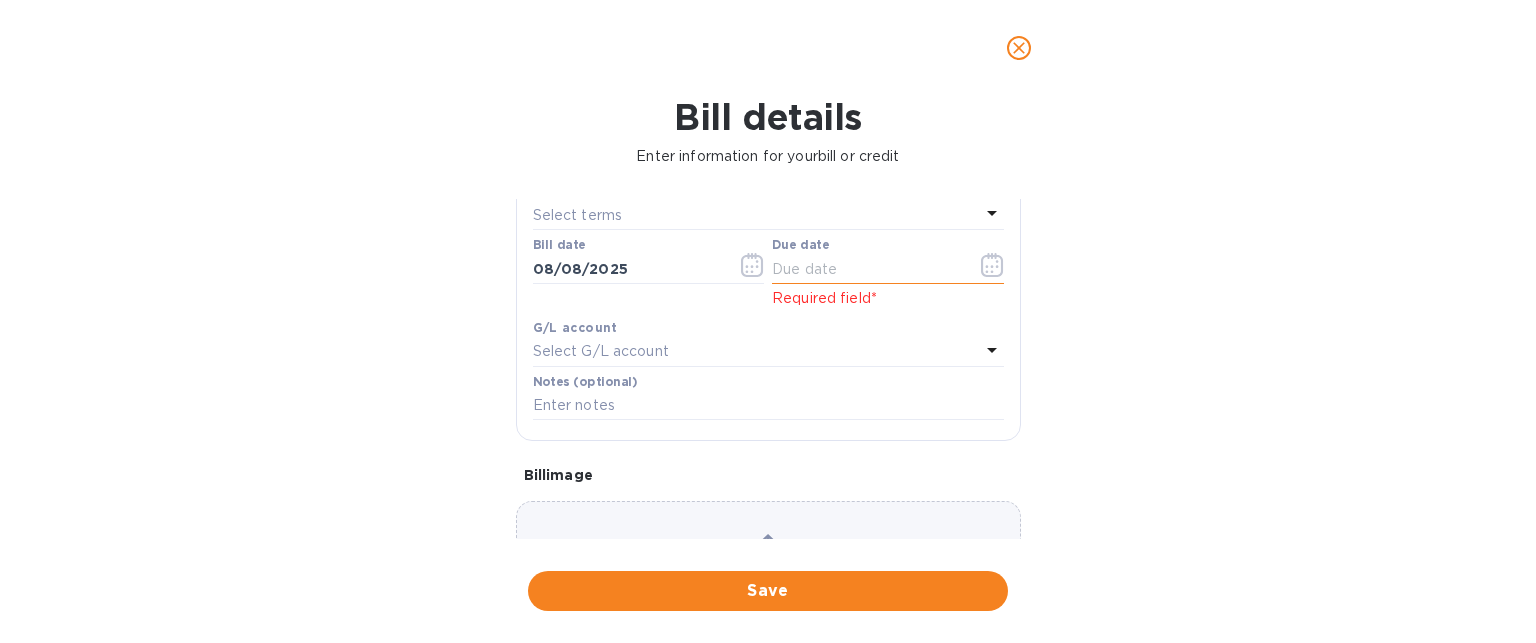 click 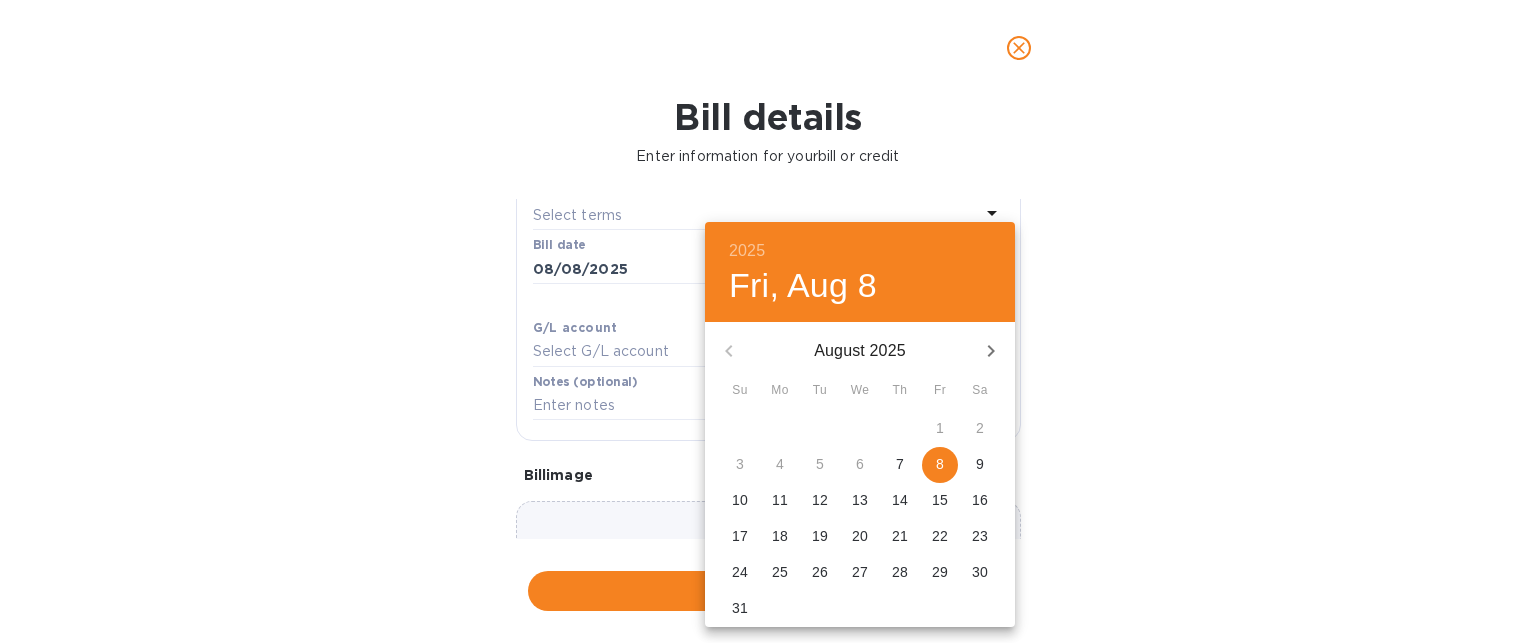 click on "8" at bounding box center [940, 464] 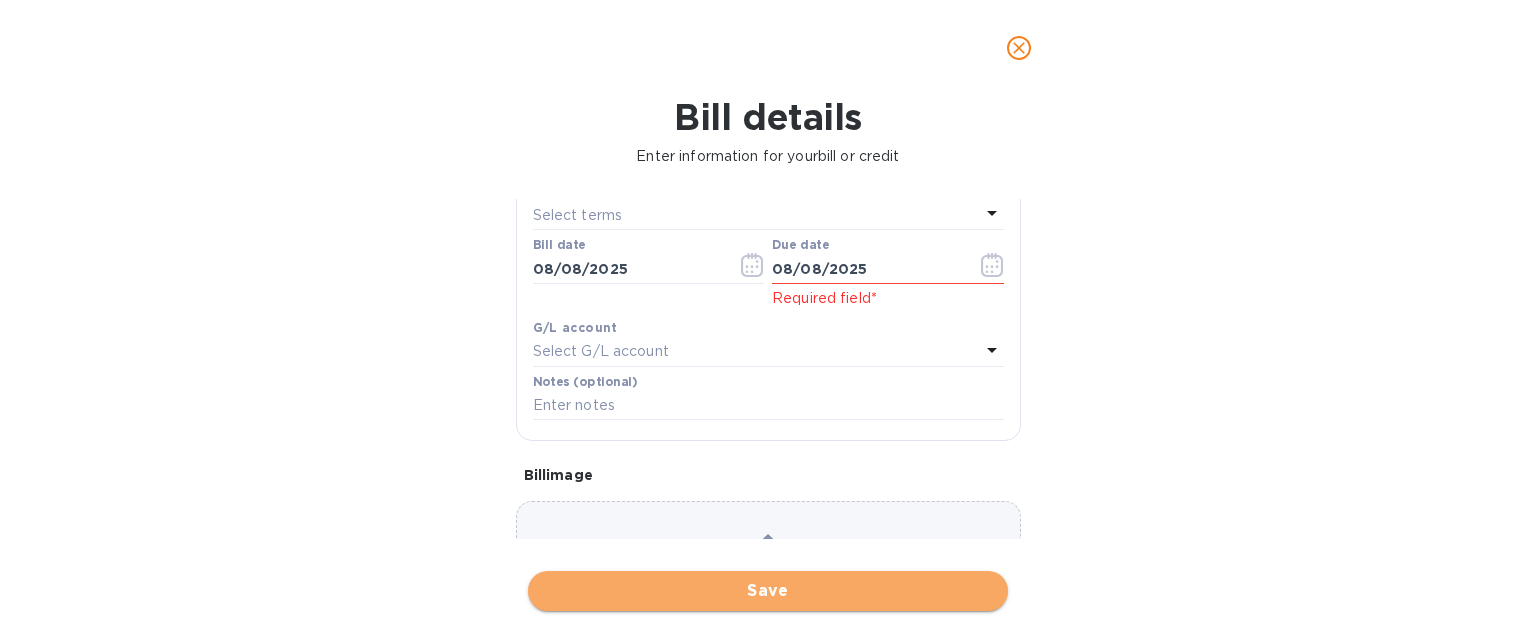 click on "Save" at bounding box center [768, 591] 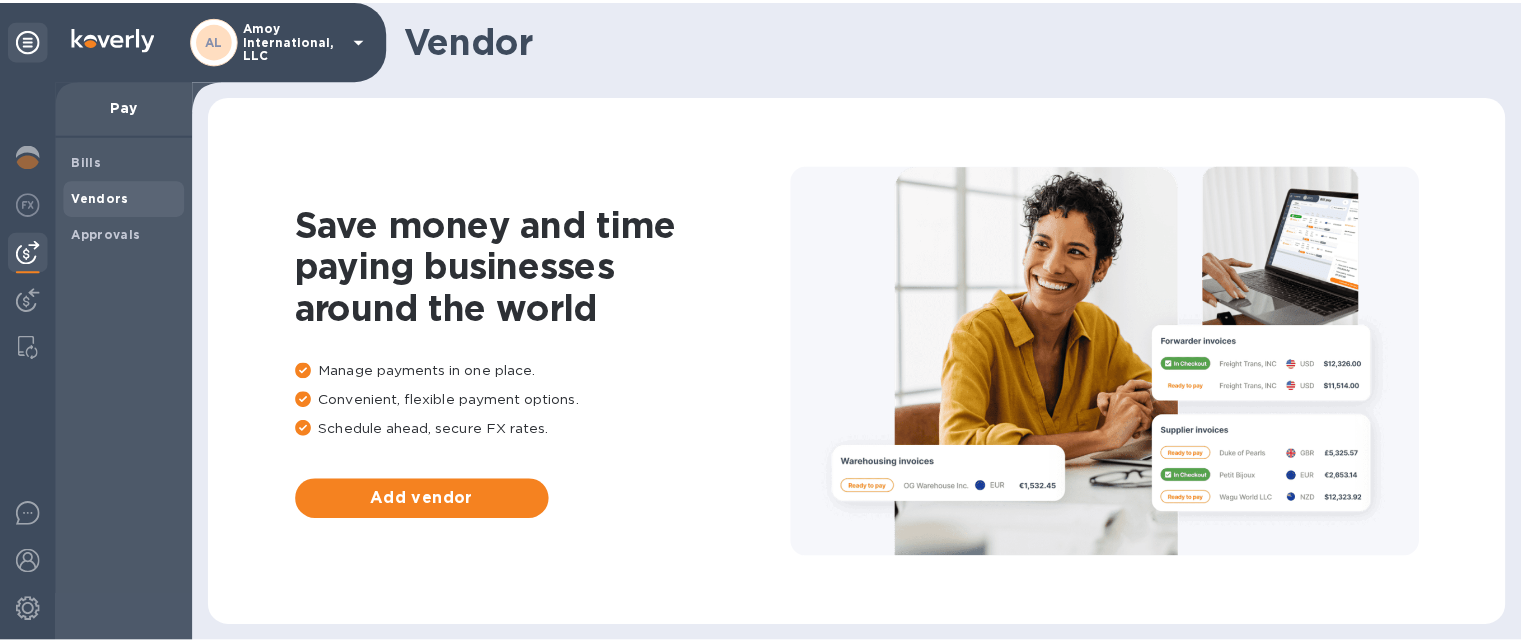 scroll, scrollTop: 0, scrollLeft: 0, axis: both 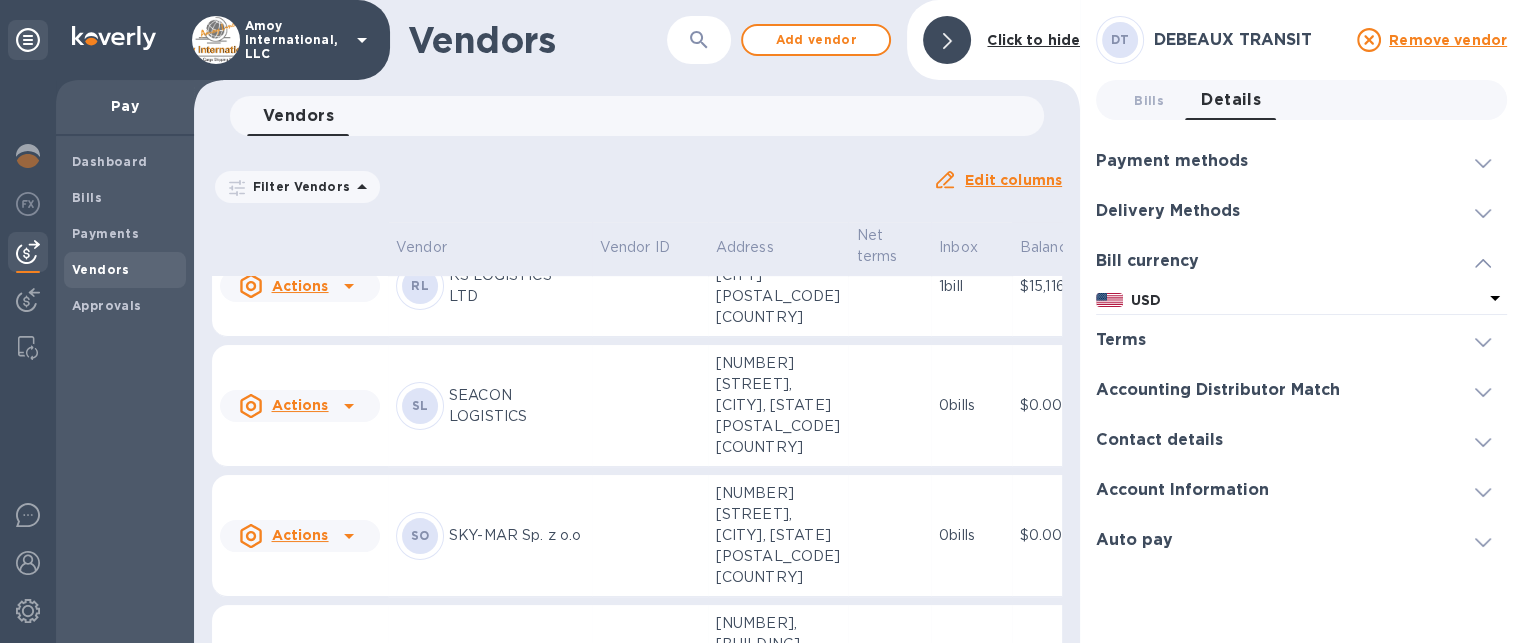 click on "Actions" at bounding box center [299, 286] 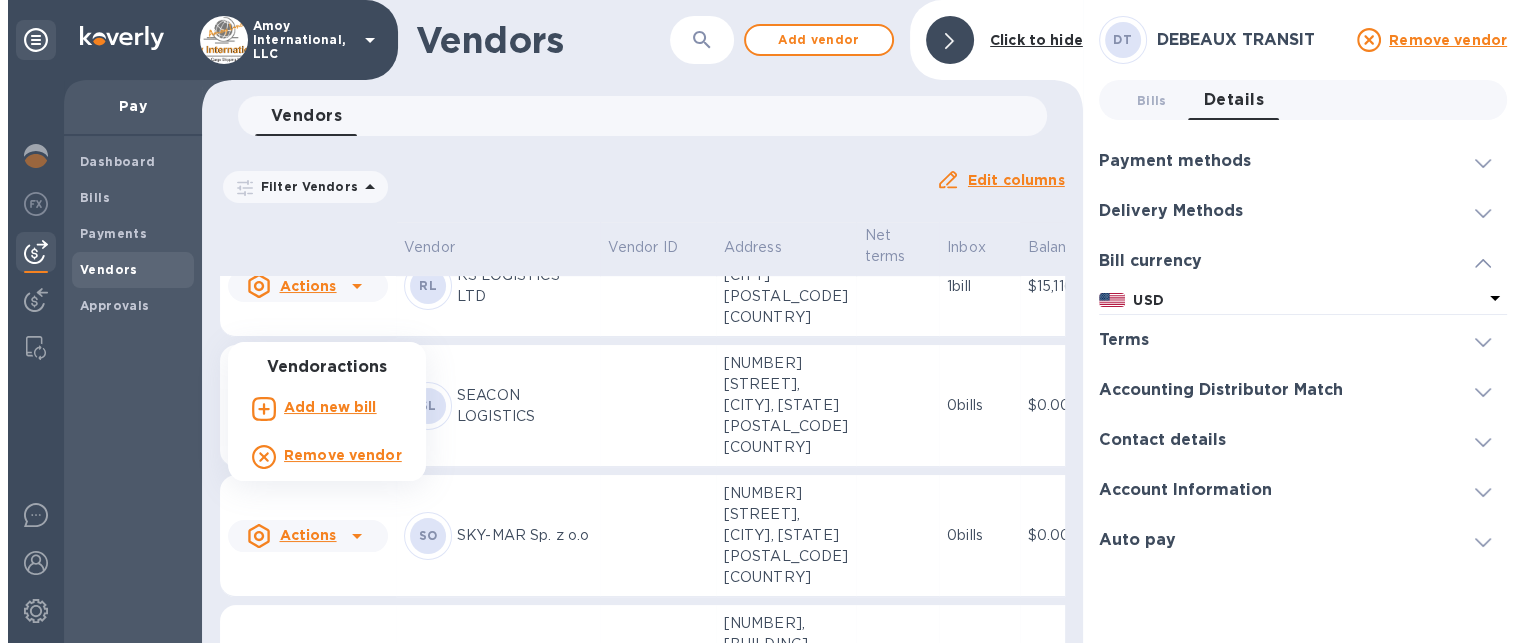 scroll, scrollTop: 0, scrollLeft: 0, axis: both 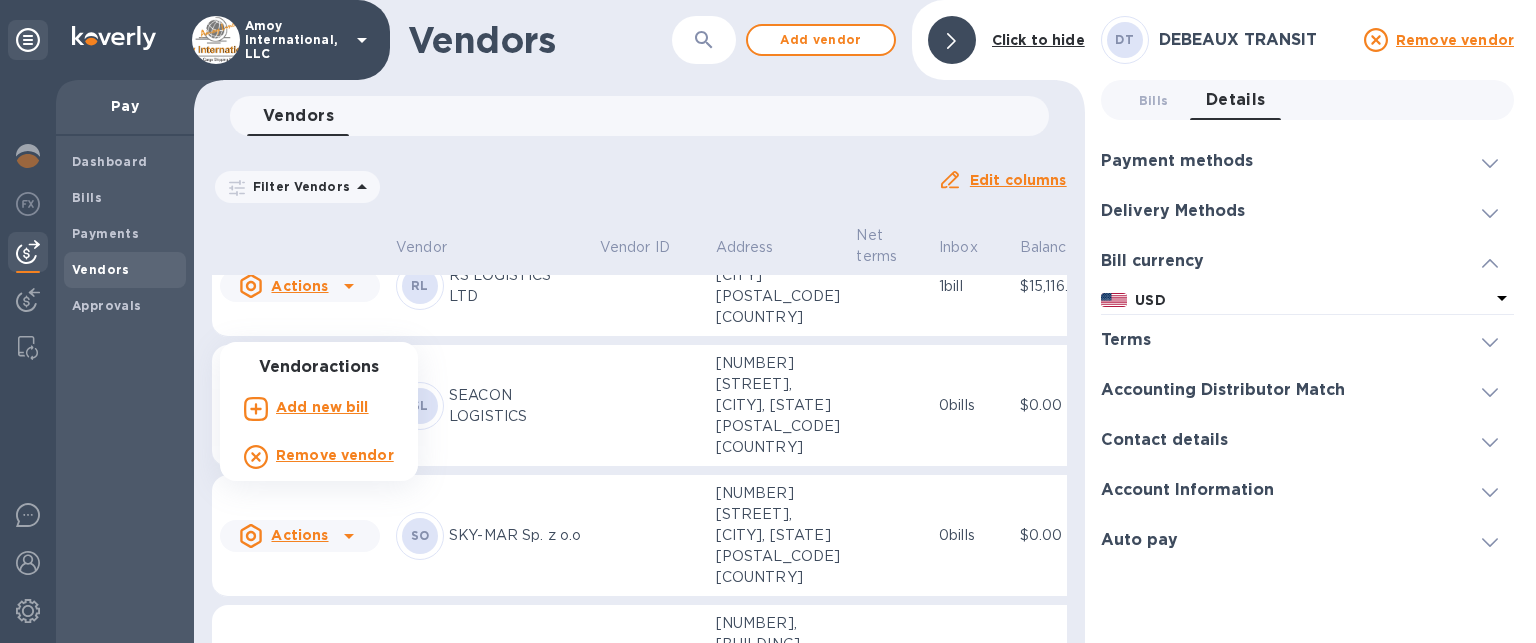 click at bounding box center (768, 321) 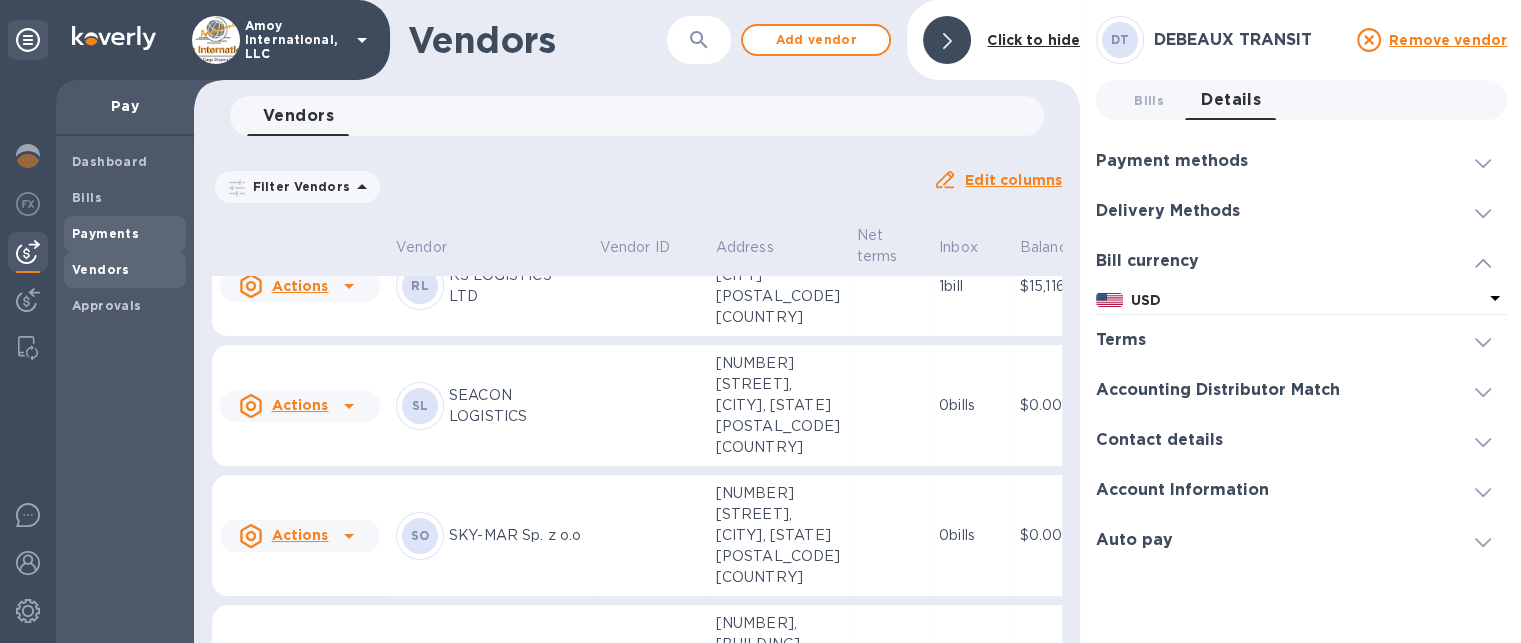 click on "Payments" at bounding box center [105, 233] 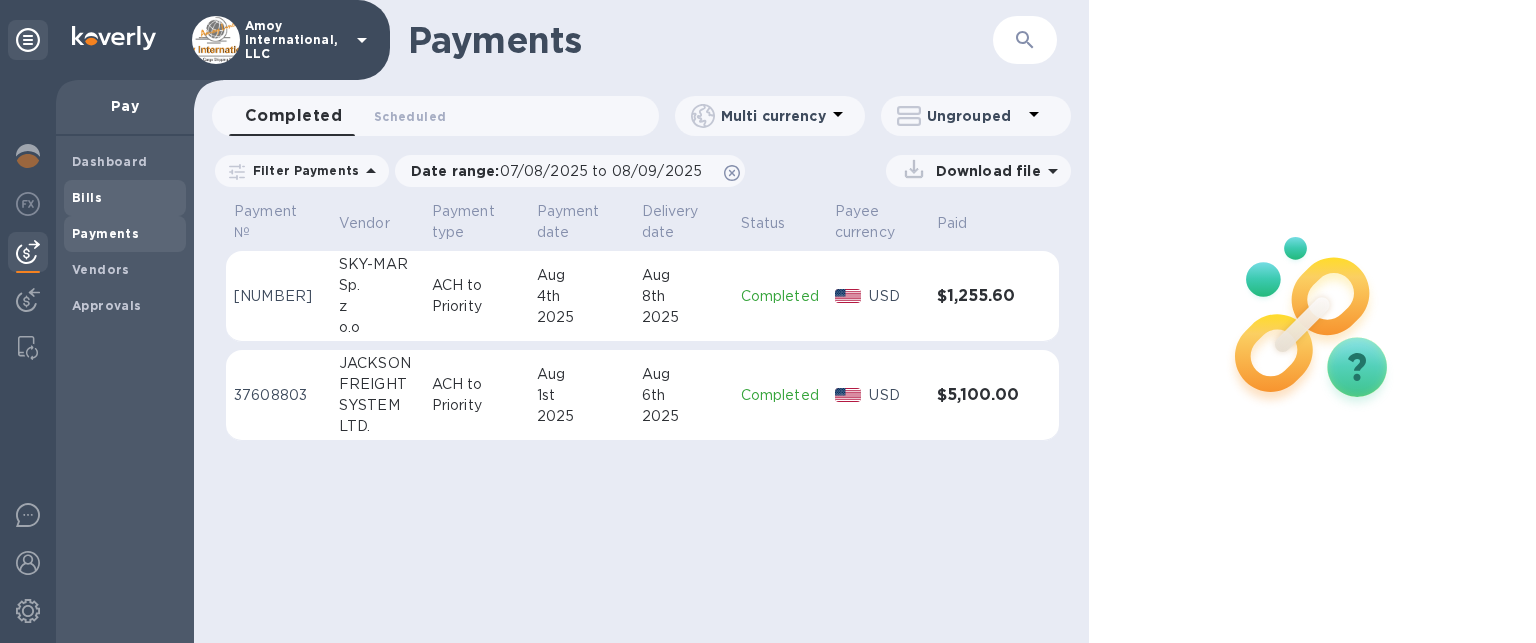 click on "Bills" at bounding box center (125, 198) 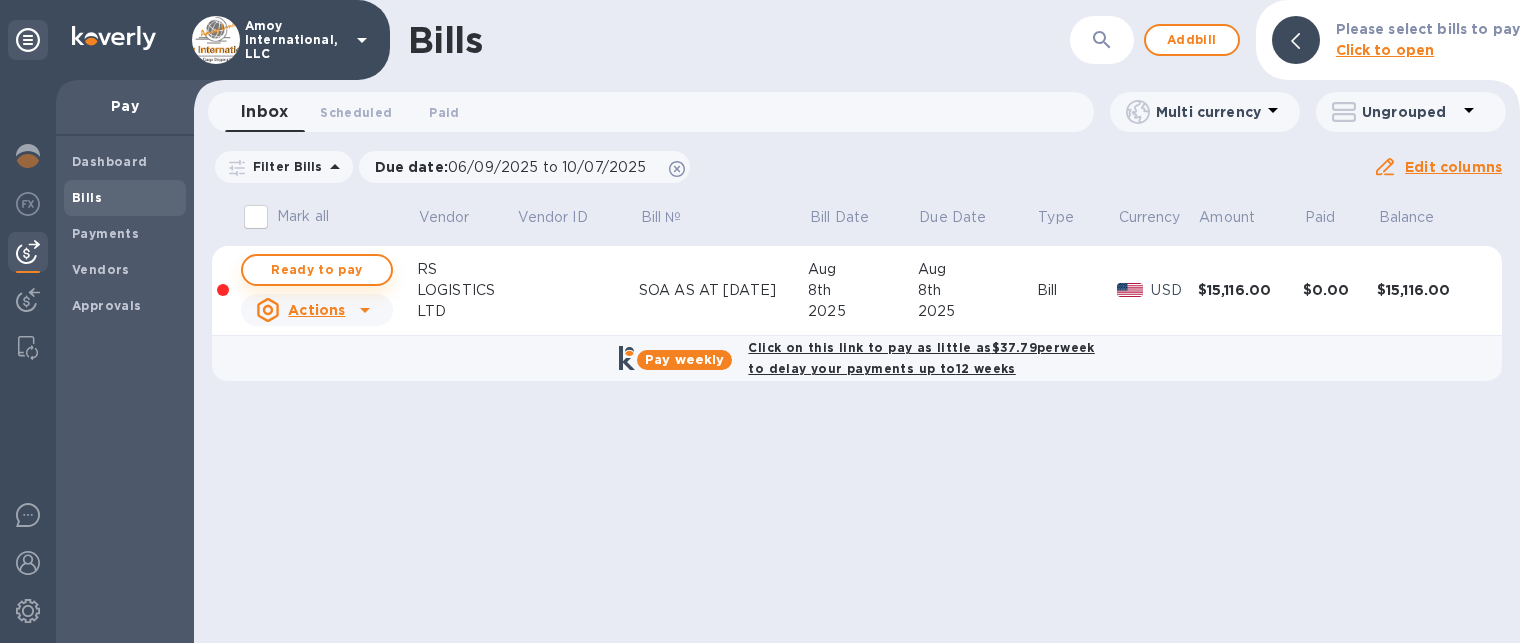 click on "Ready to pay" at bounding box center (317, 270) 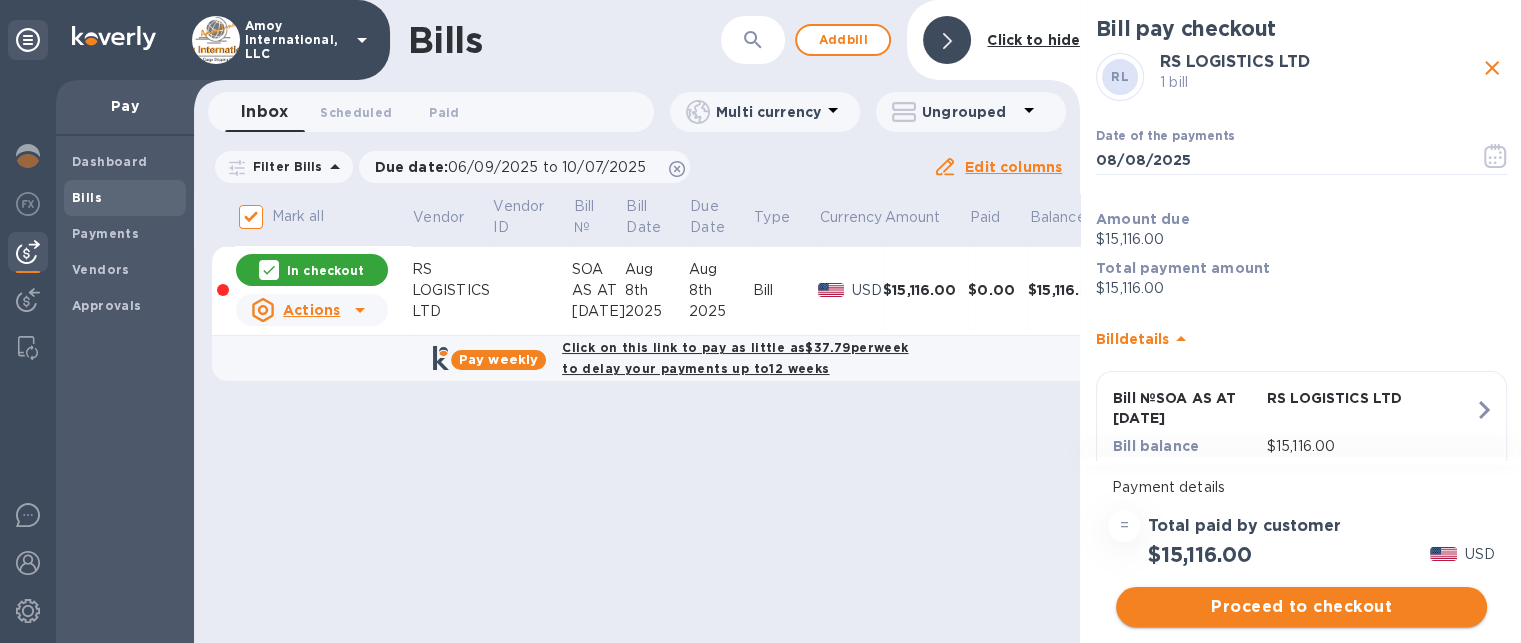 click on "Proceed to checkout" at bounding box center (1301, 607) 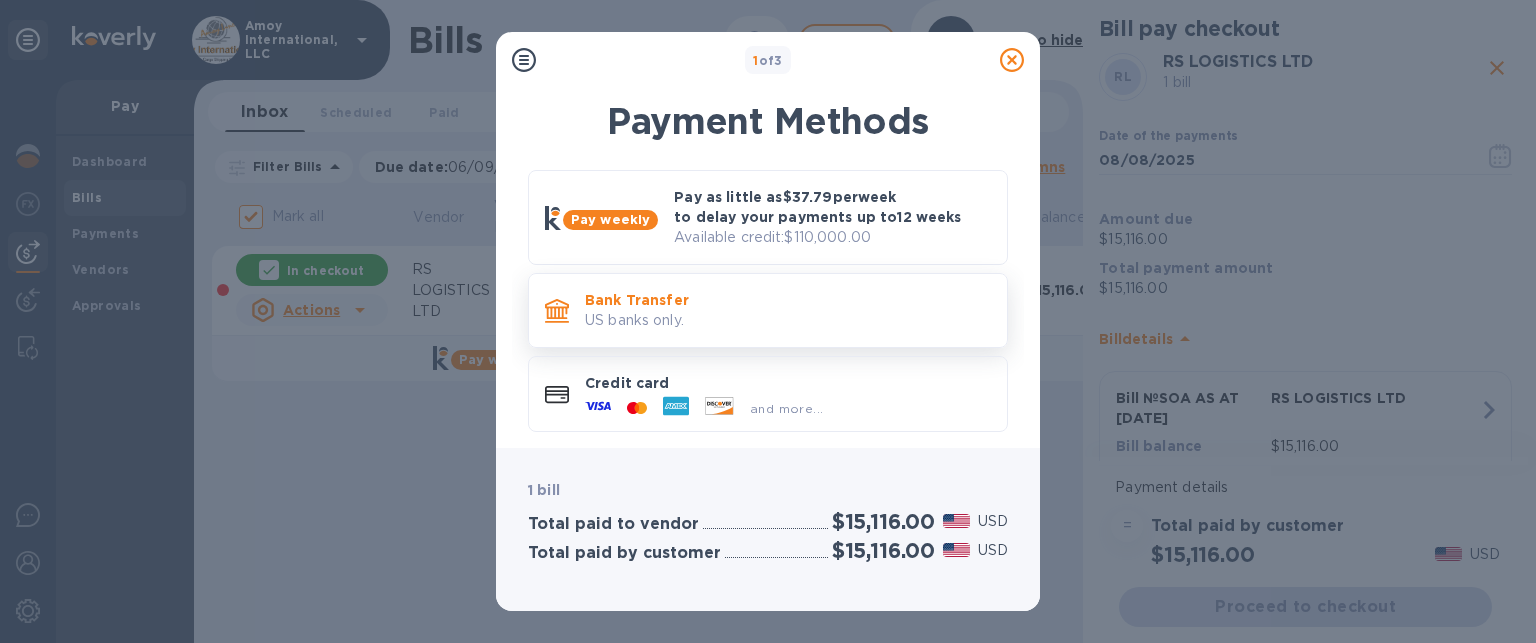 click on "US banks only." at bounding box center [788, 320] 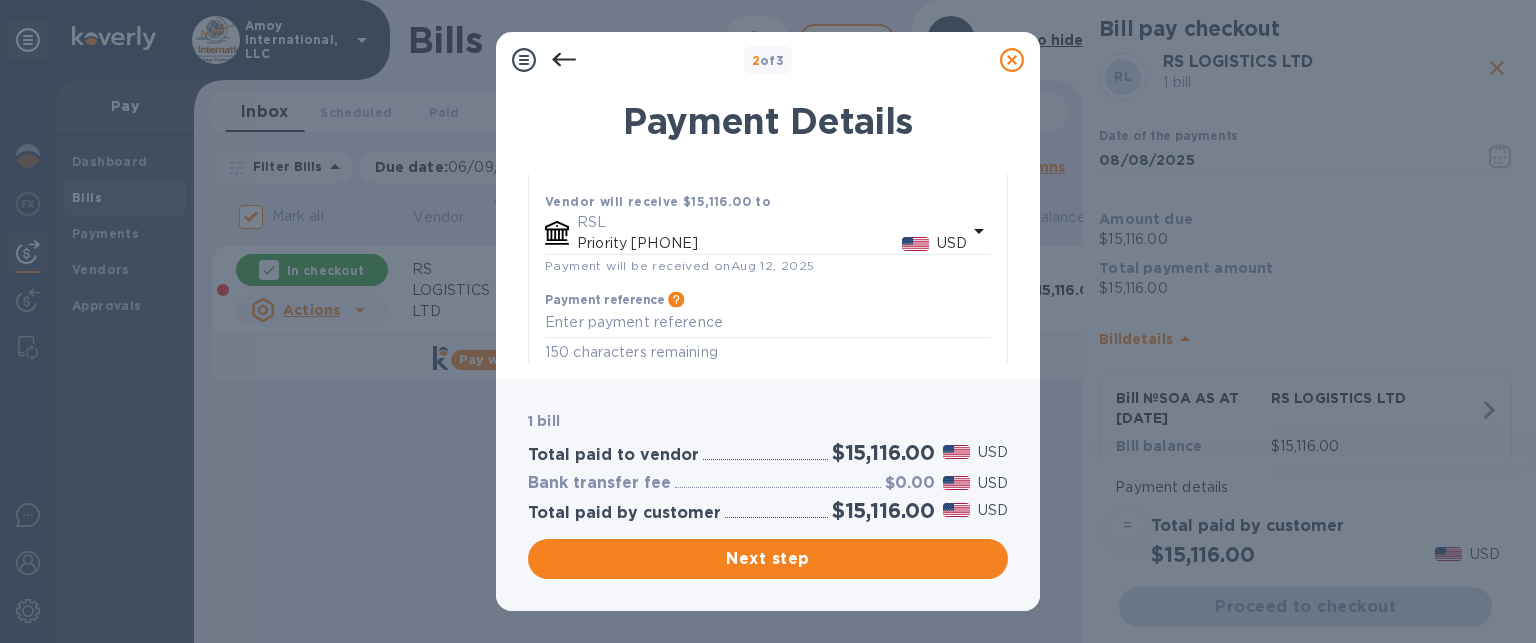 scroll, scrollTop: 284, scrollLeft: 0, axis: vertical 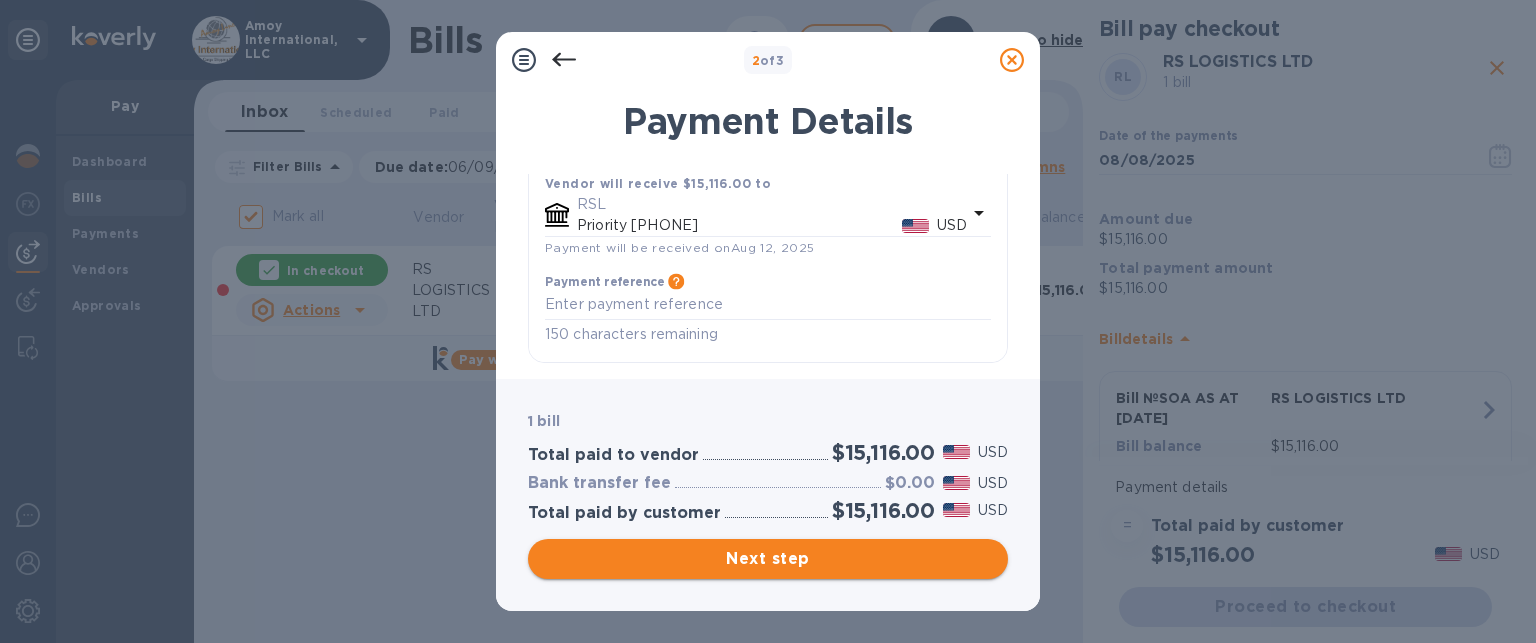 click on "Next step" at bounding box center (768, 559) 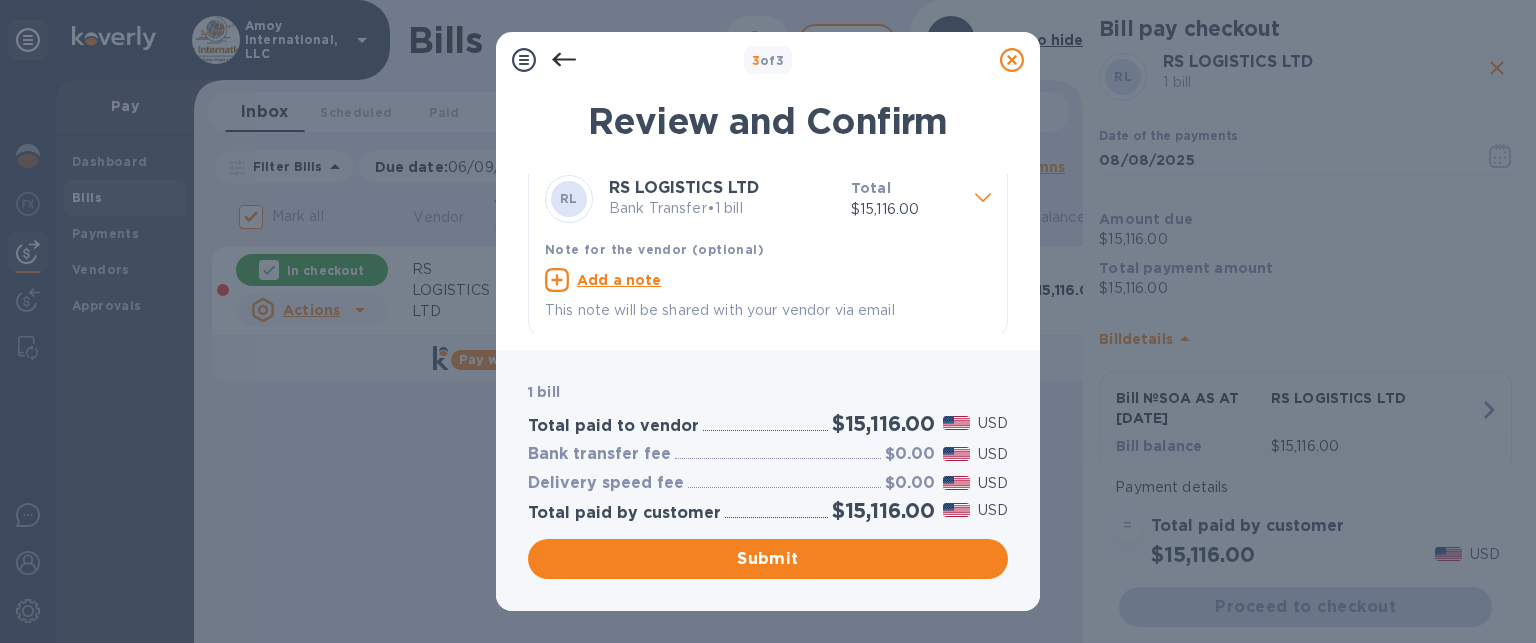 scroll, scrollTop: 20, scrollLeft: 0, axis: vertical 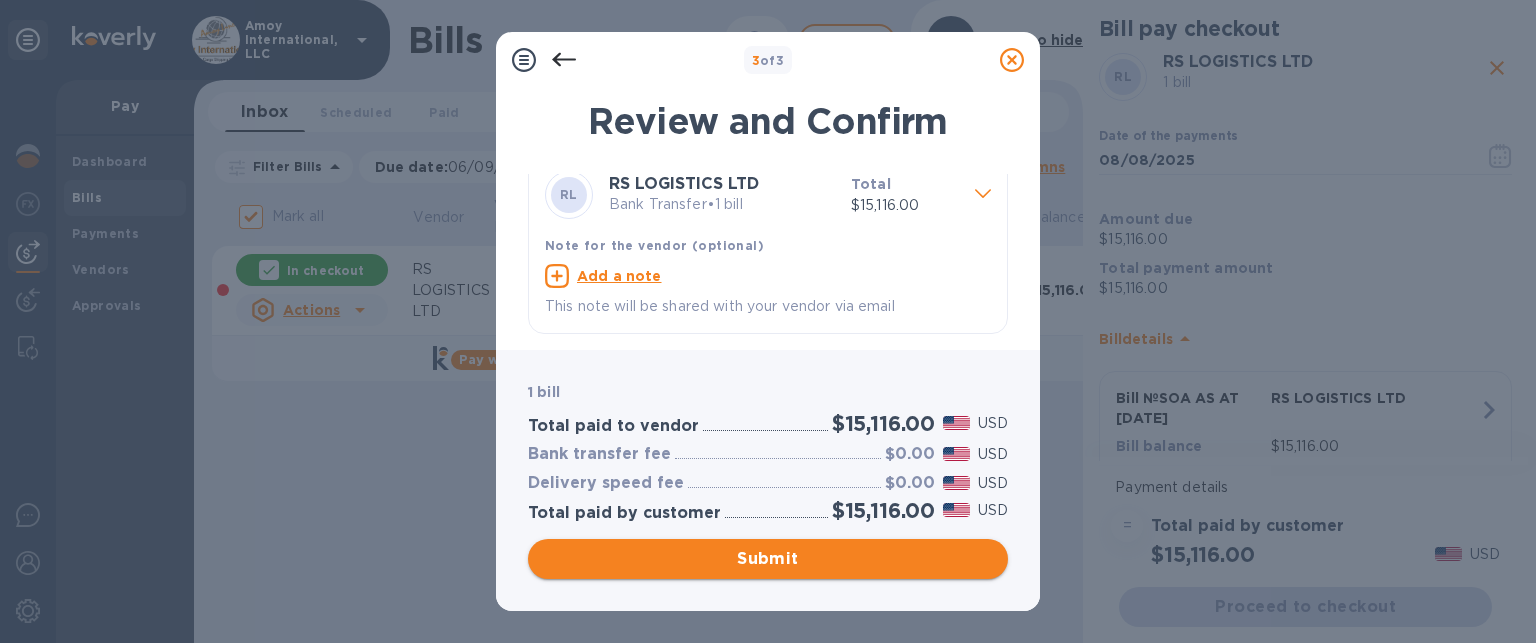 click on "Submit" at bounding box center [768, 559] 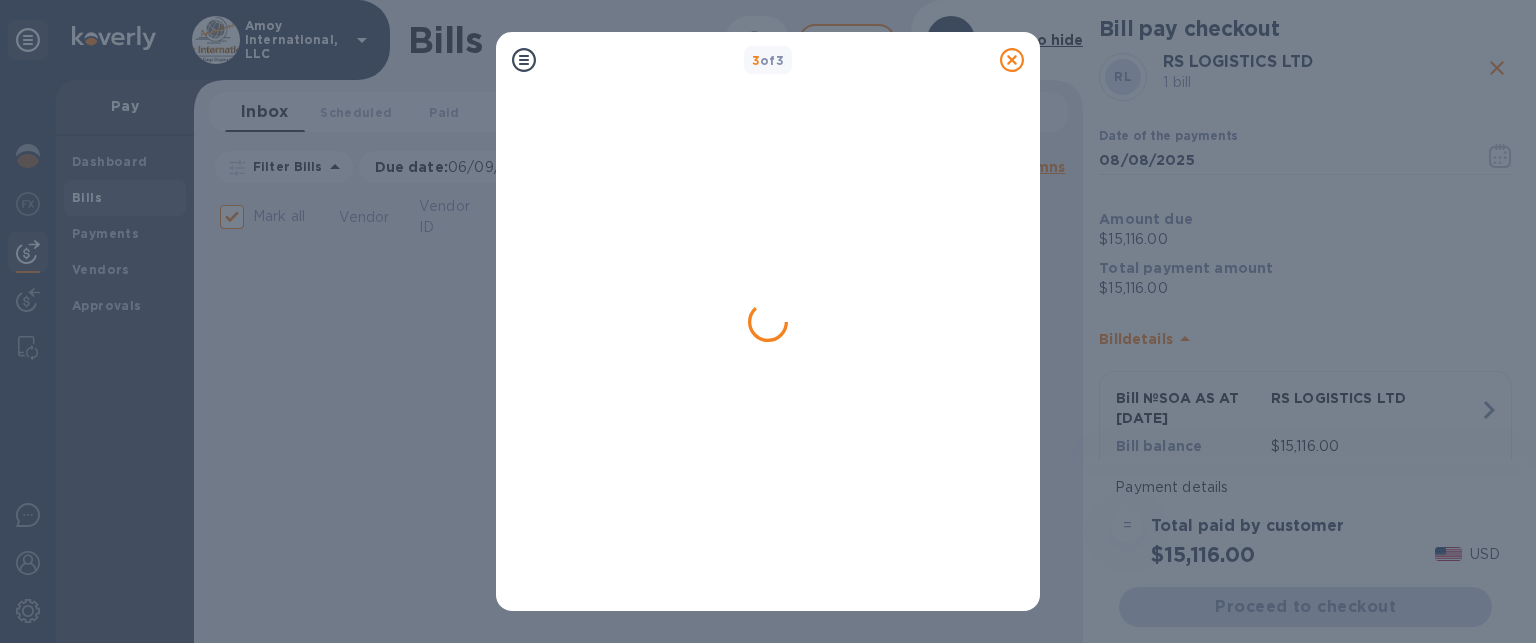 checkbox on "false" 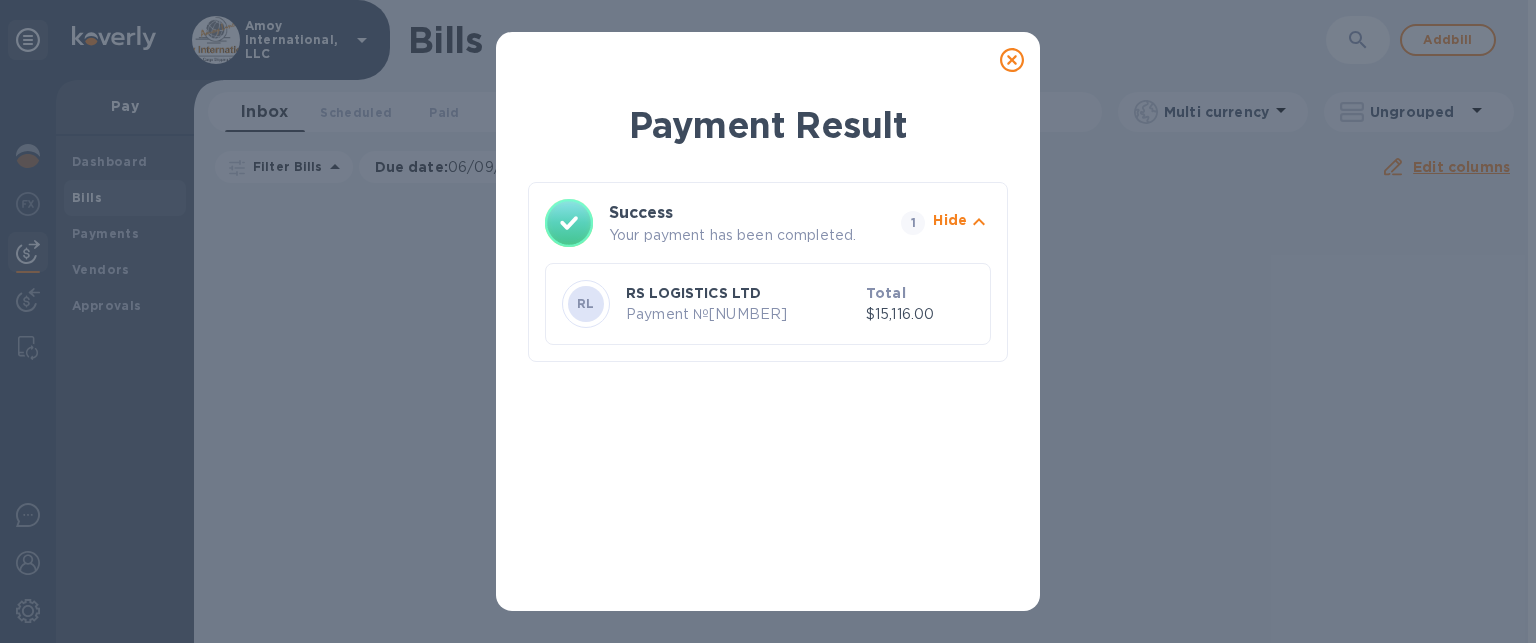 click 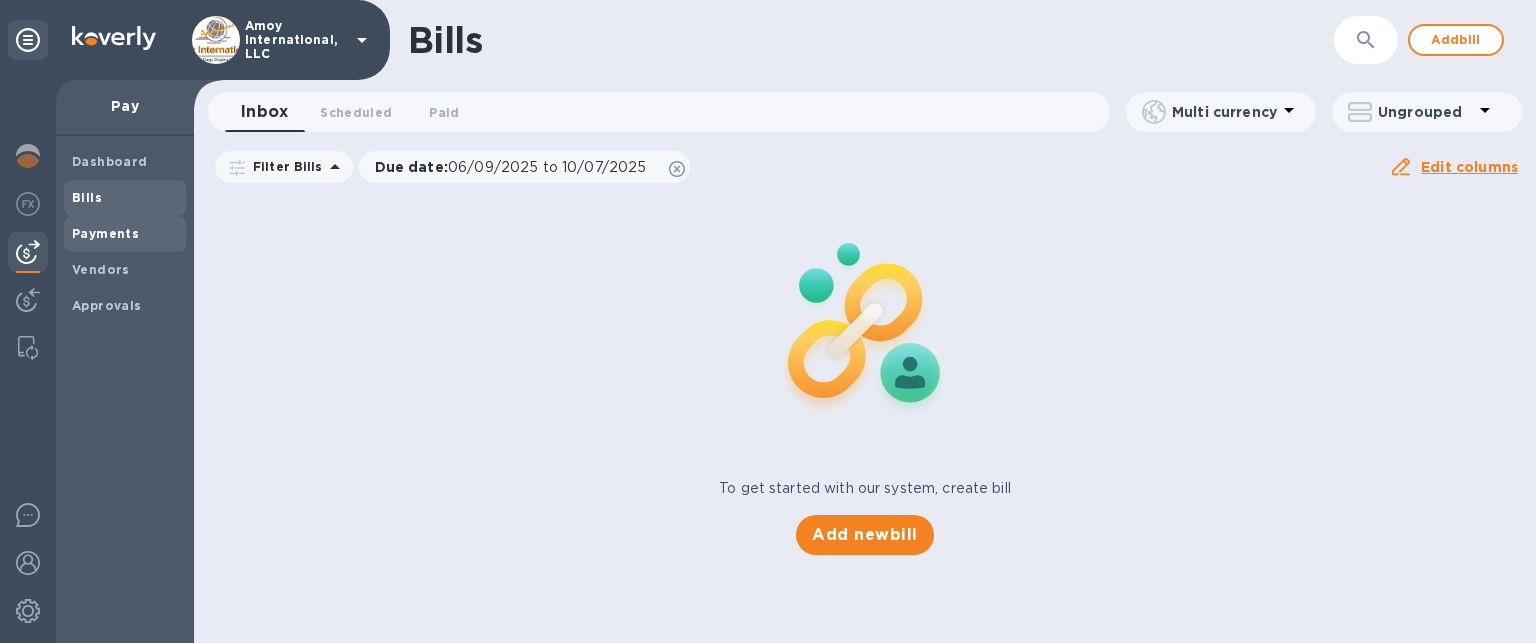 click on "Payments" at bounding box center [105, 233] 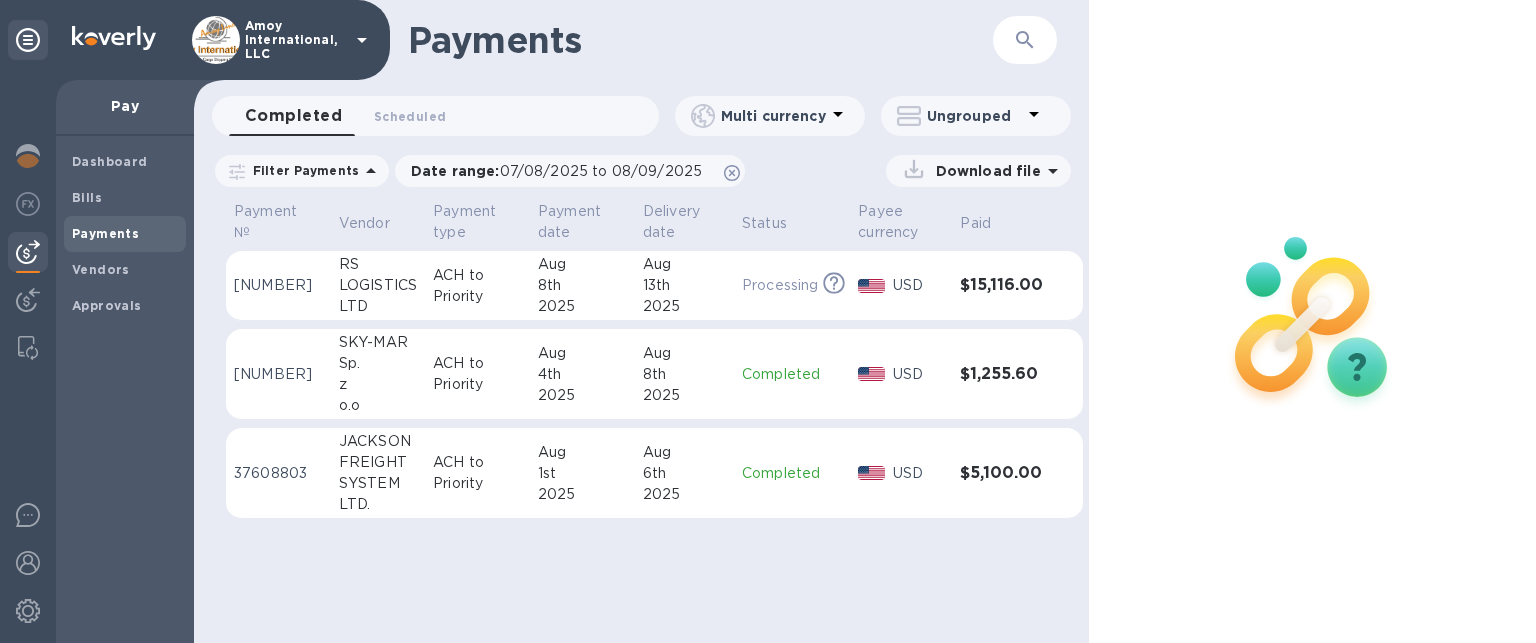 click on "Aug 8th 2025" at bounding box center (582, 286) 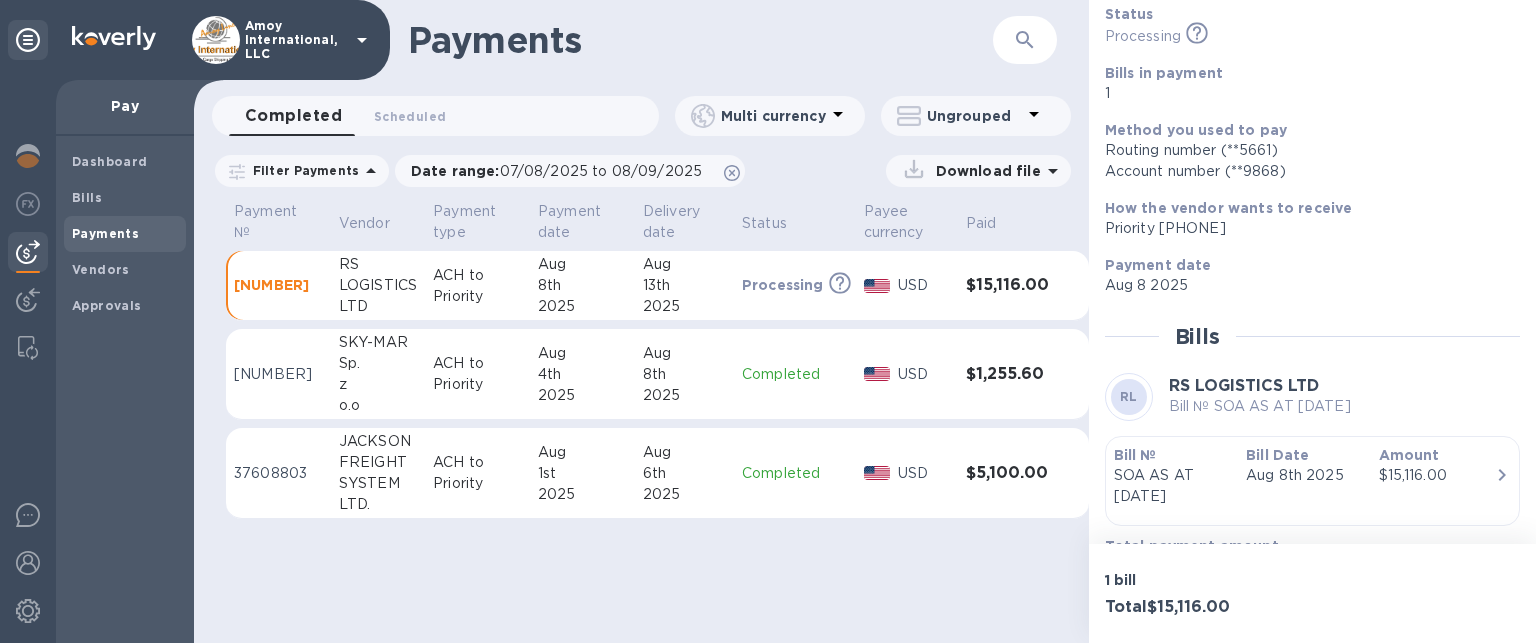 scroll, scrollTop: 188, scrollLeft: 0, axis: vertical 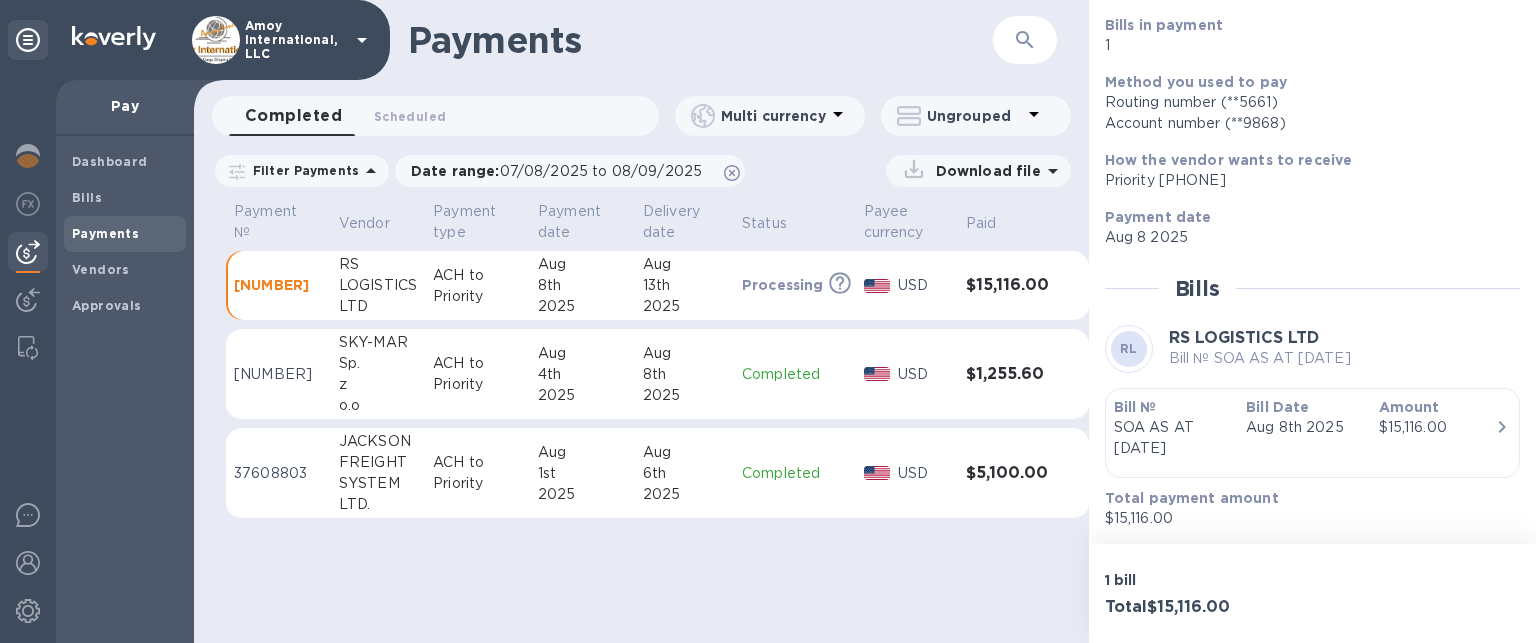 click on "Processing This payment is under compliance review, which may take up to 3 business days." at bounding box center (795, 286) 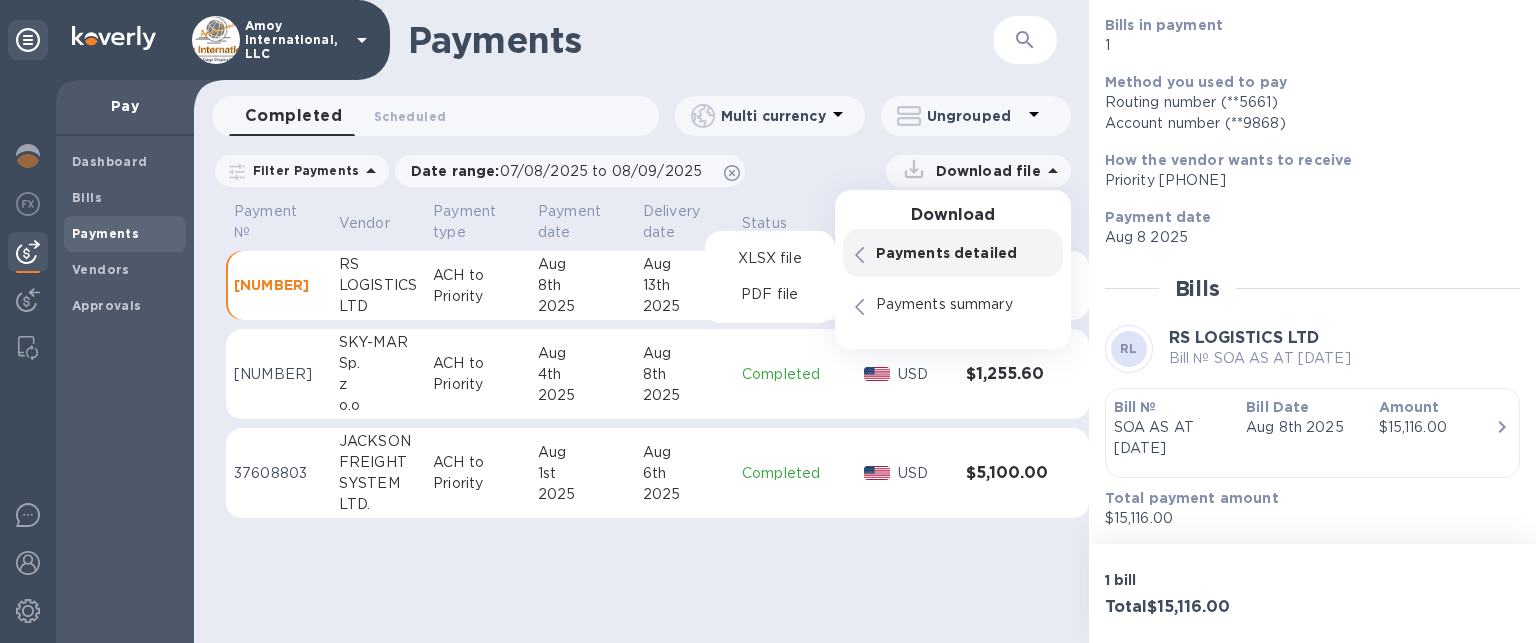 click on "Payments detailed" at bounding box center (963, 253) 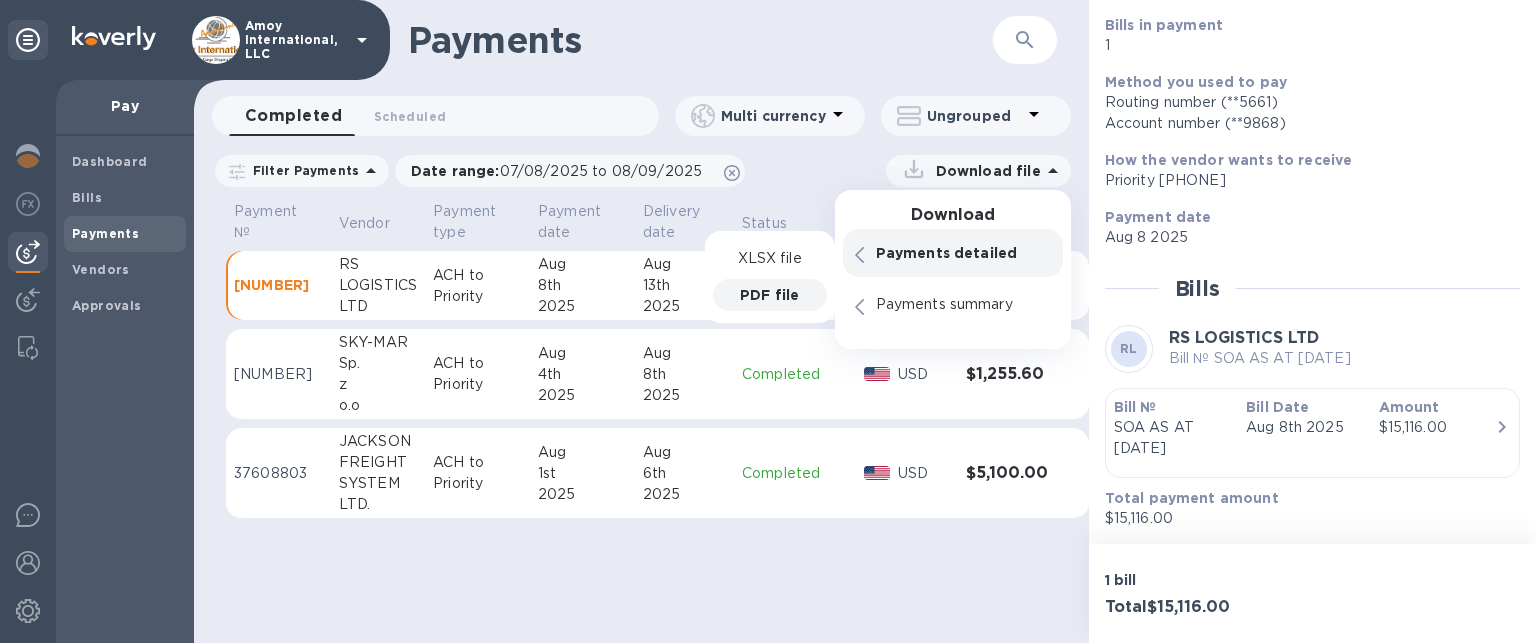 click on "PDF file" at bounding box center (769, 295) 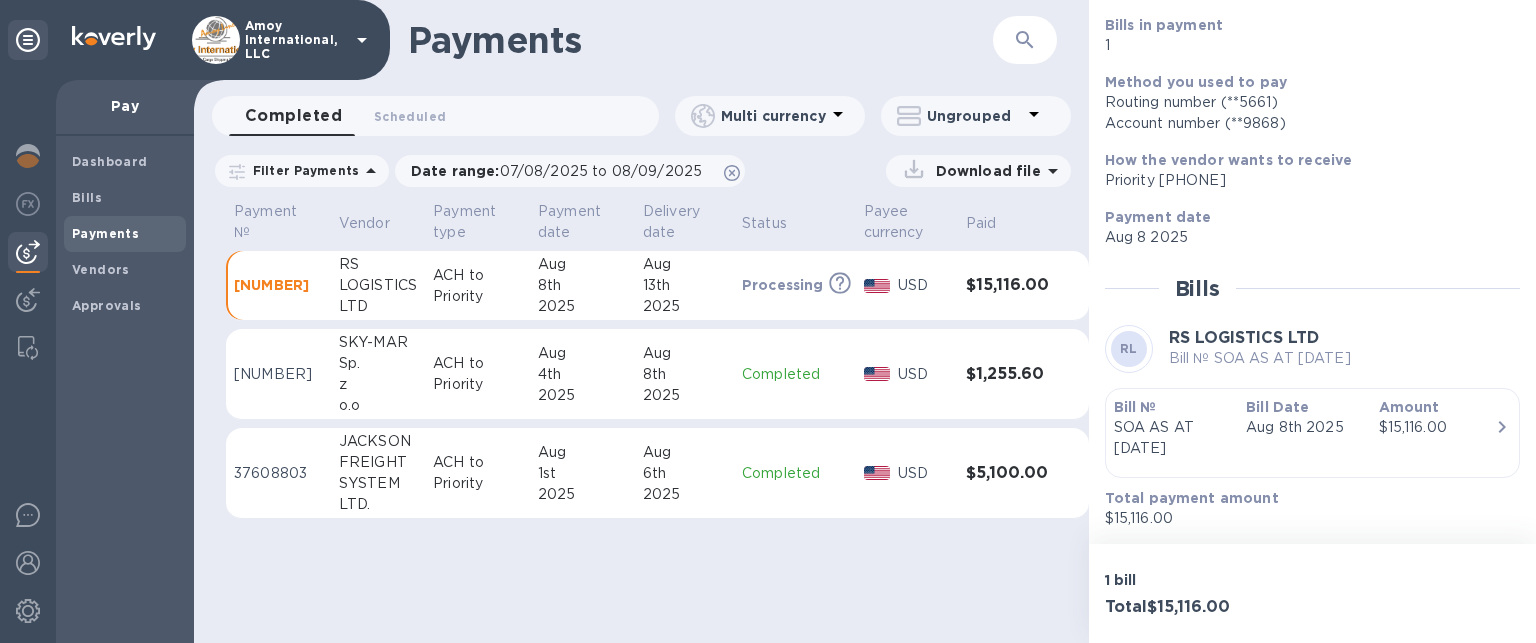 click on "Payments" at bounding box center [667, 40] 